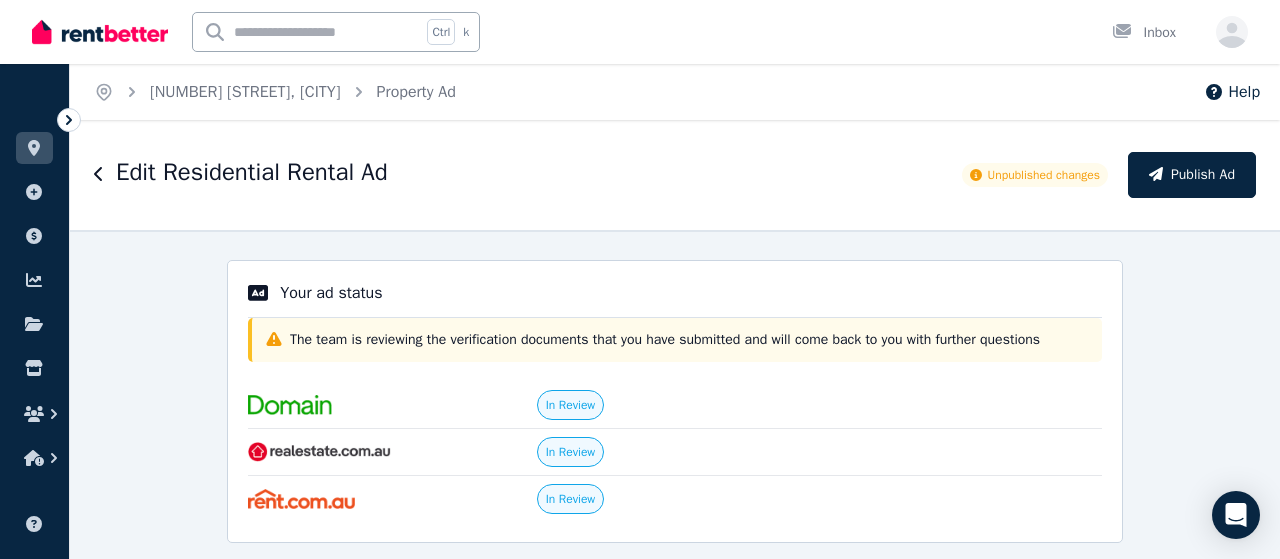 select on "***" 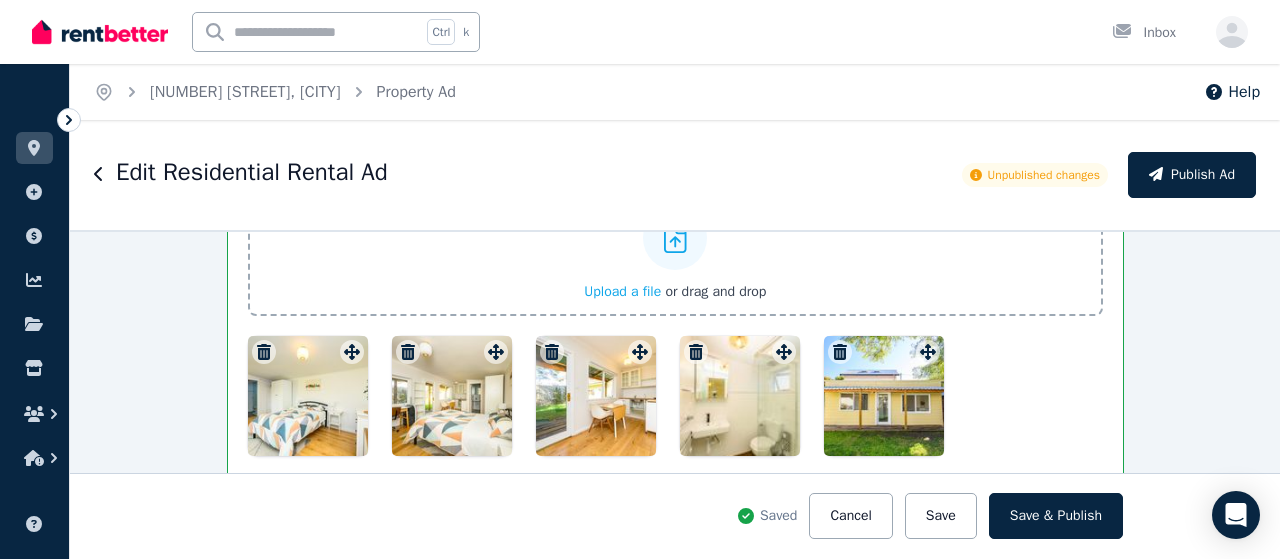 scroll, scrollTop: 320, scrollLeft: 0, axis: vertical 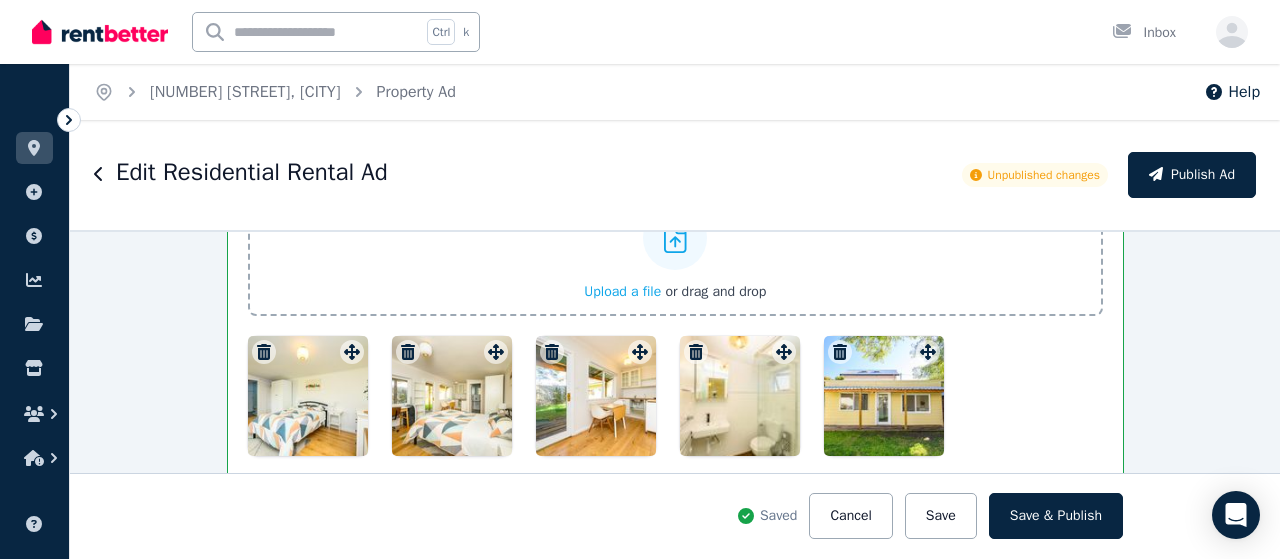 click at bounding box center (675, 396) 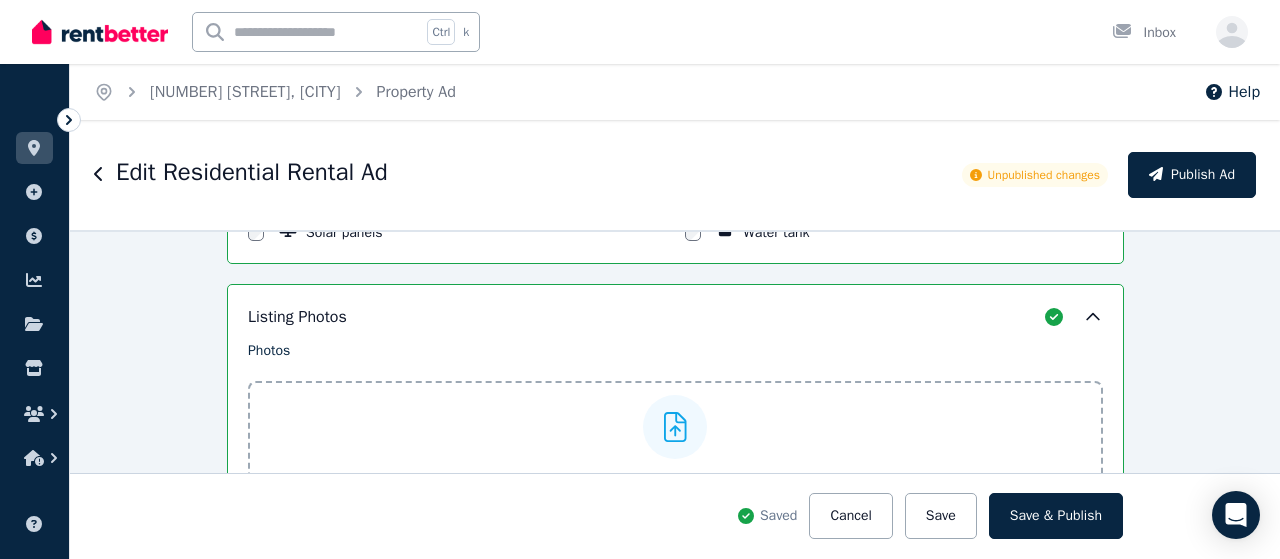 scroll, scrollTop: 2428, scrollLeft: 0, axis: vertical 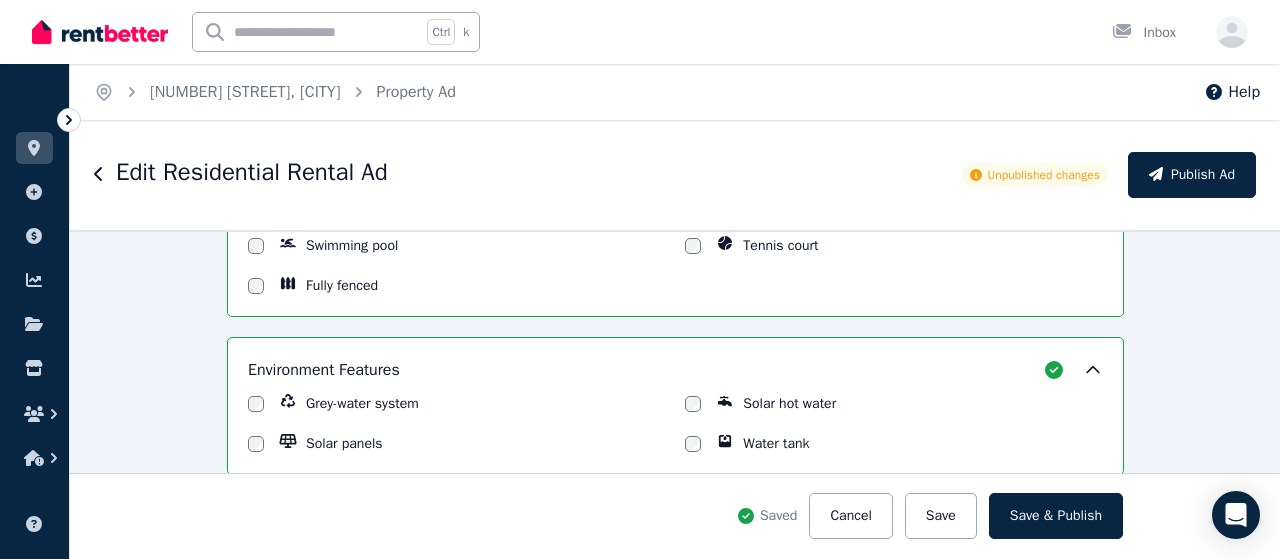 click on "Unpublished changes" at bounding box center [1044, 175] 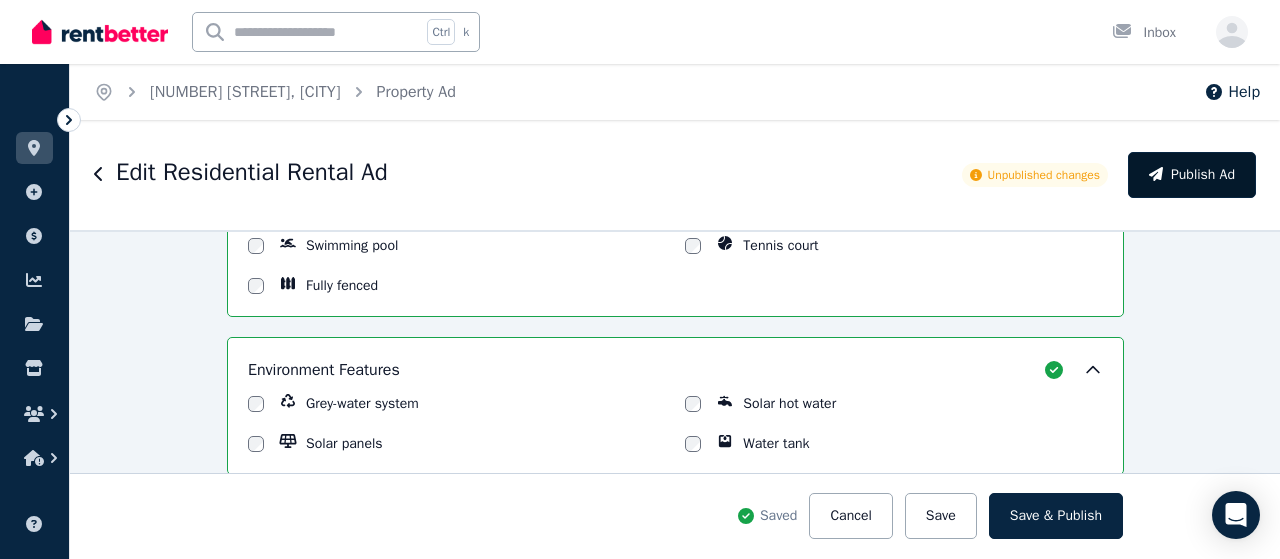 click on "Publish Ad" at bounding box center (1192, 175) 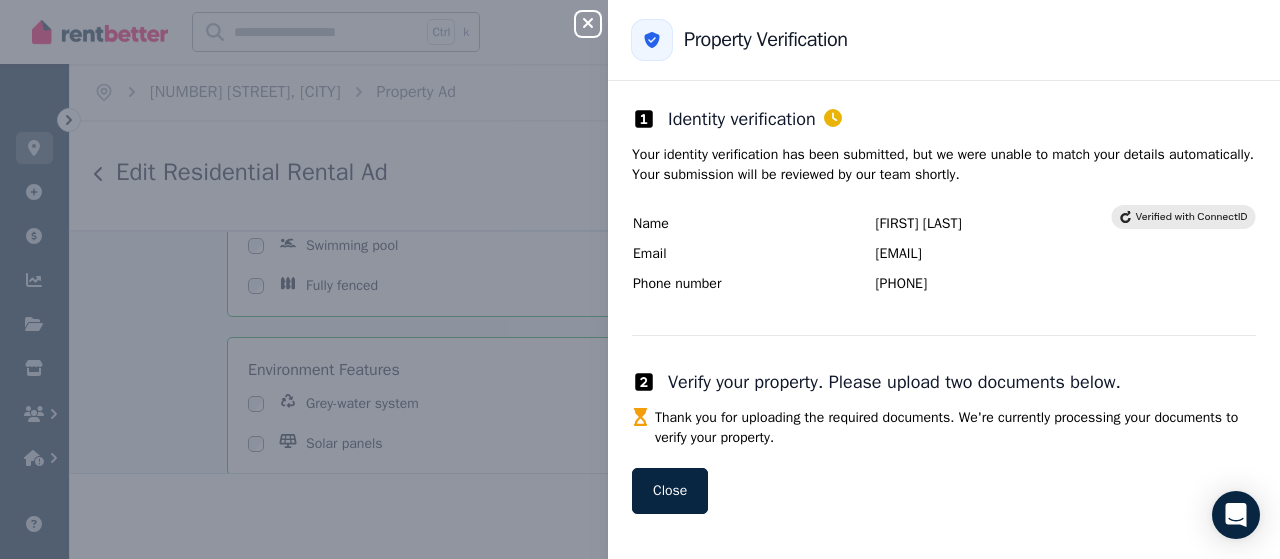 click on "Thank you for uploading the required documents. We're currently processing your documents to verify your property. Close" at bounding box center (944, 461) 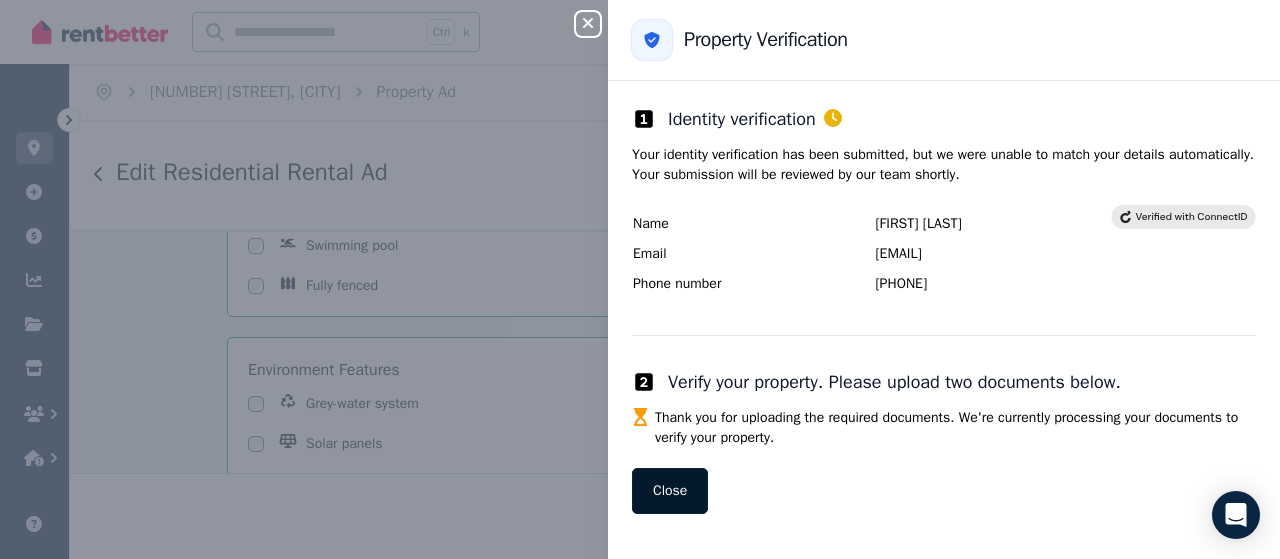 click on "Close" at bounding box center [670, 491] 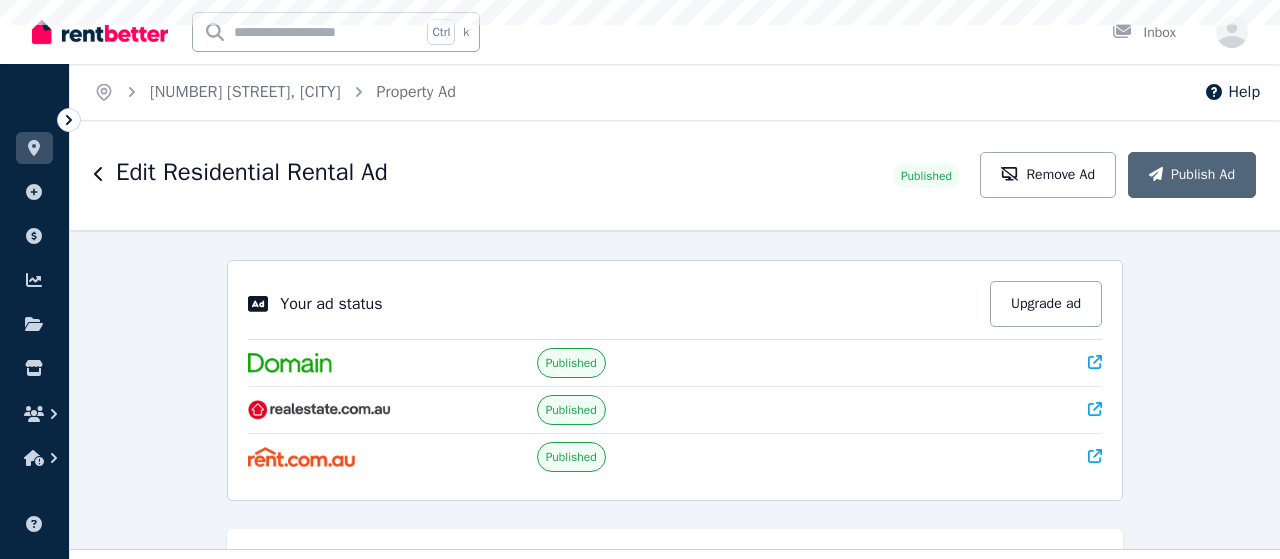 select on "***" 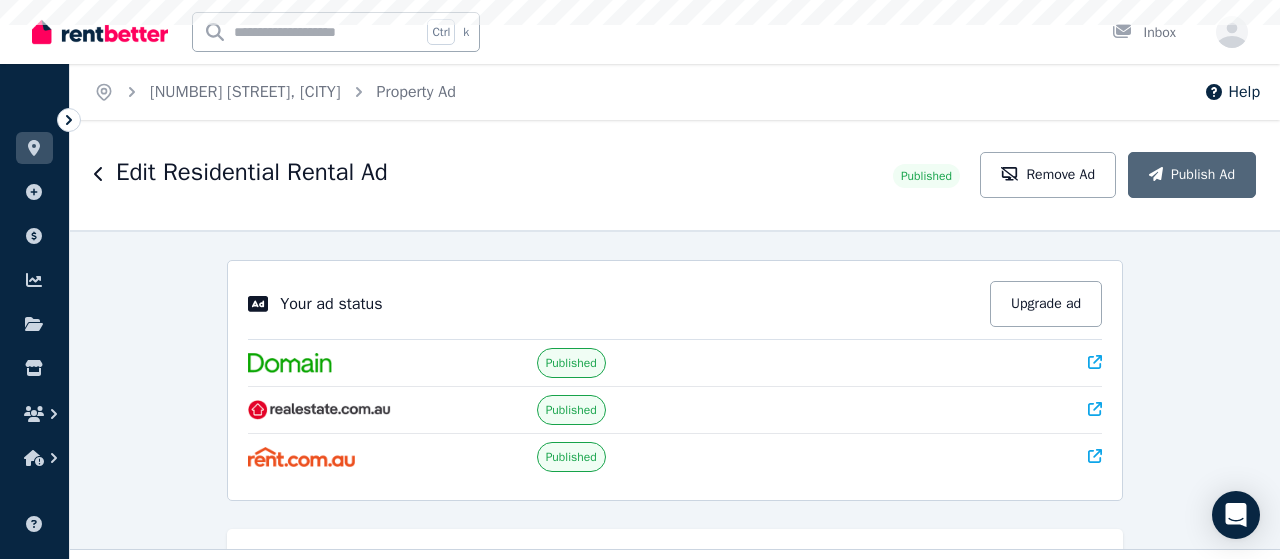 scroll, scrollTop: 0, scrollLeft: 0, axis: both 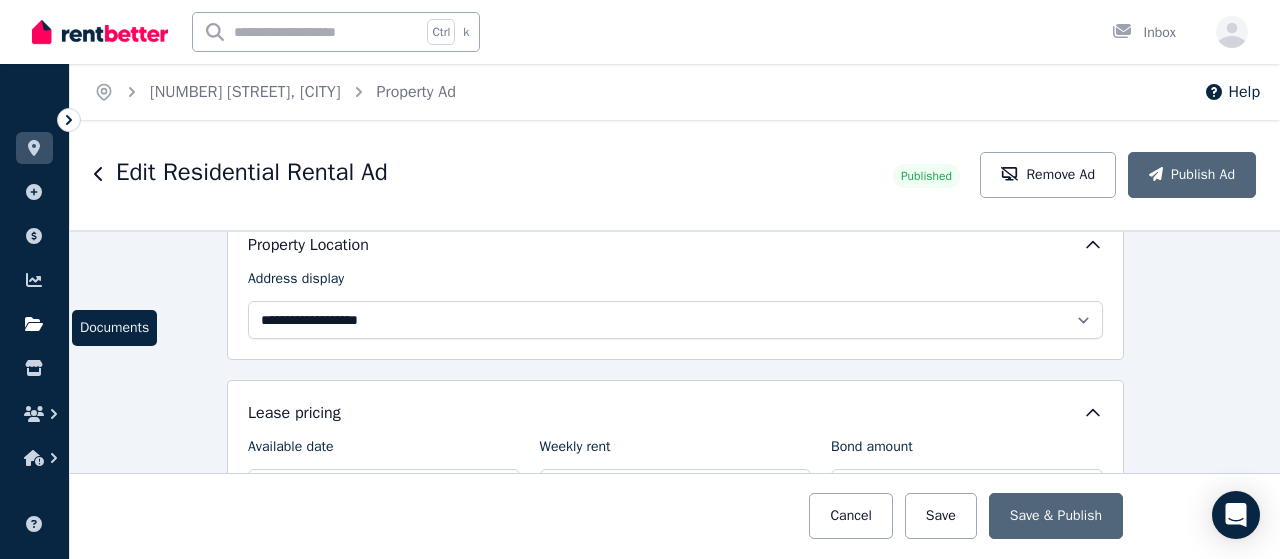 click at bounding box center [34, 324] 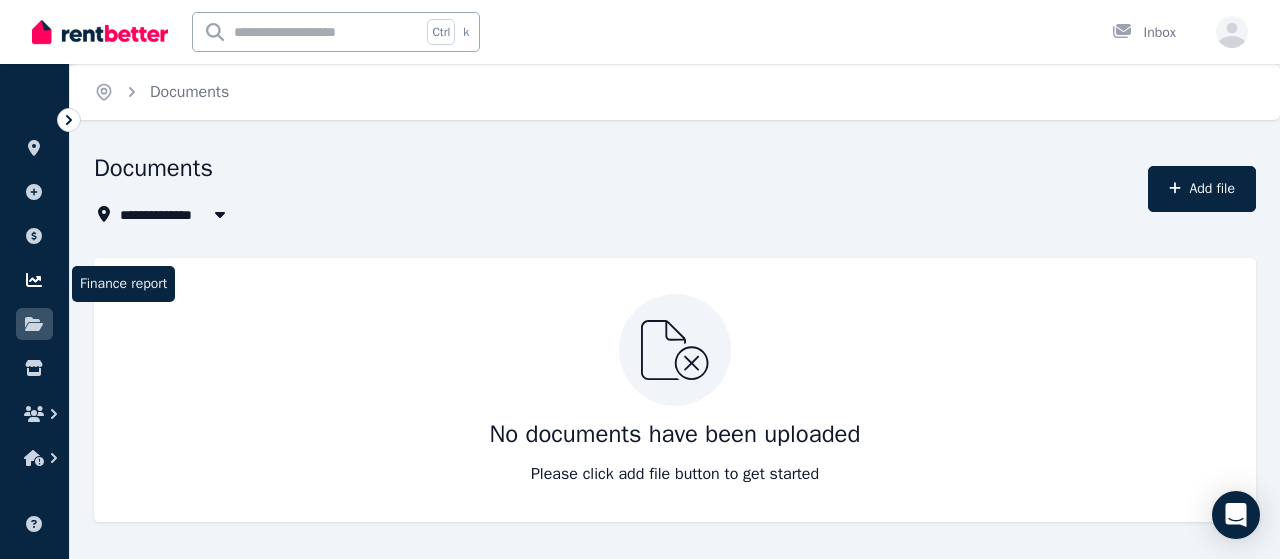 click at bounding box center [34, 280] 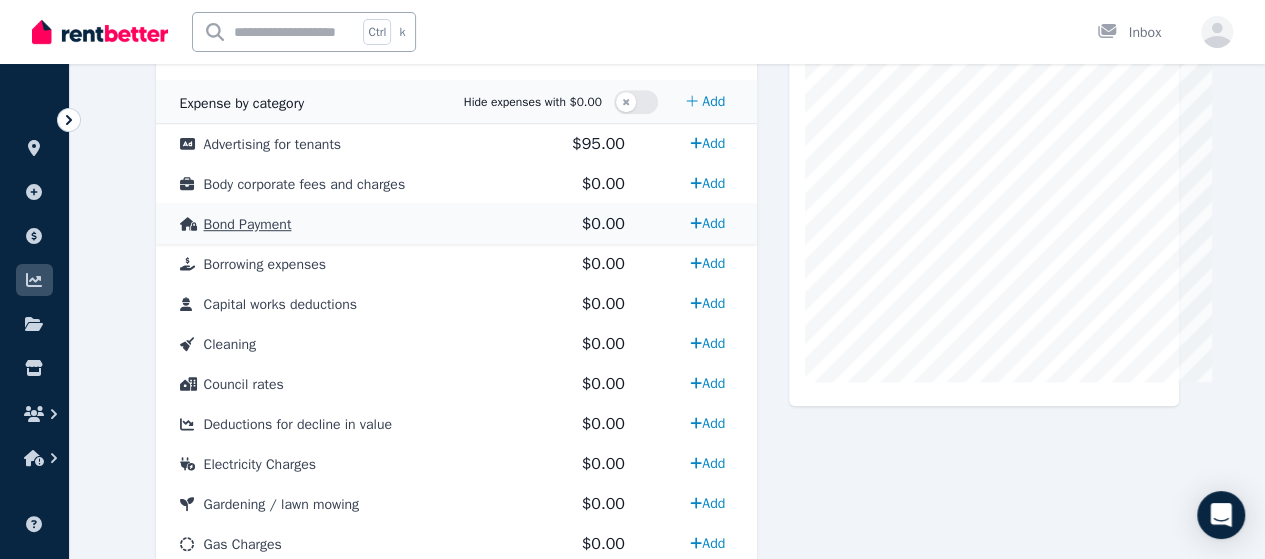 scroll, scrollTop: 600, scrollLeft: 0, axis: vertical 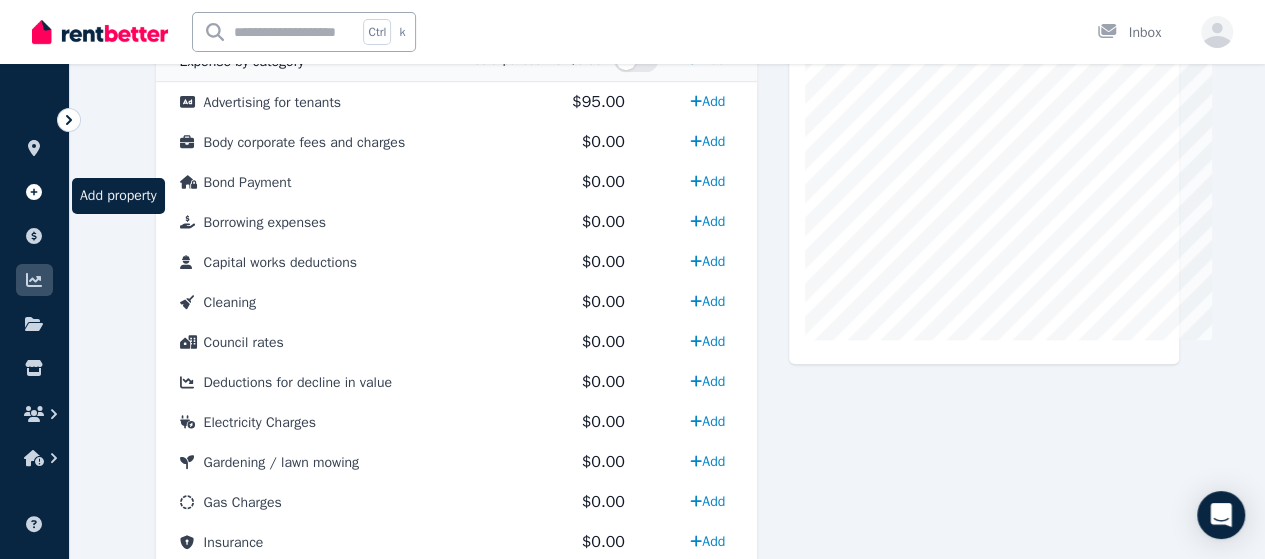 click 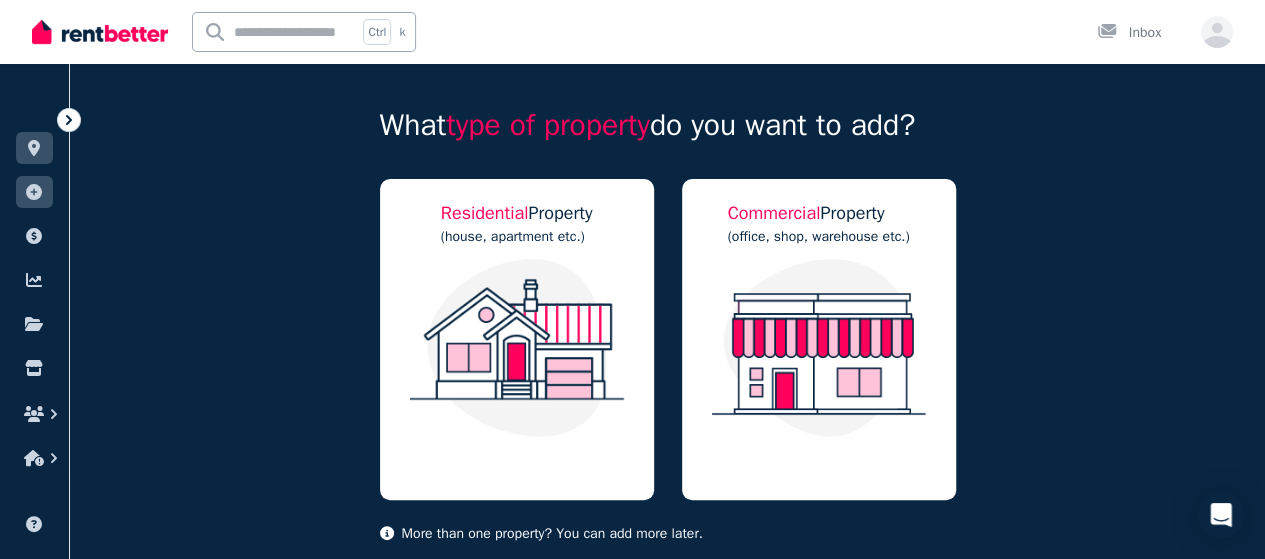 scroll, scrollTop: 0, scrollLeft: 0, axis: both 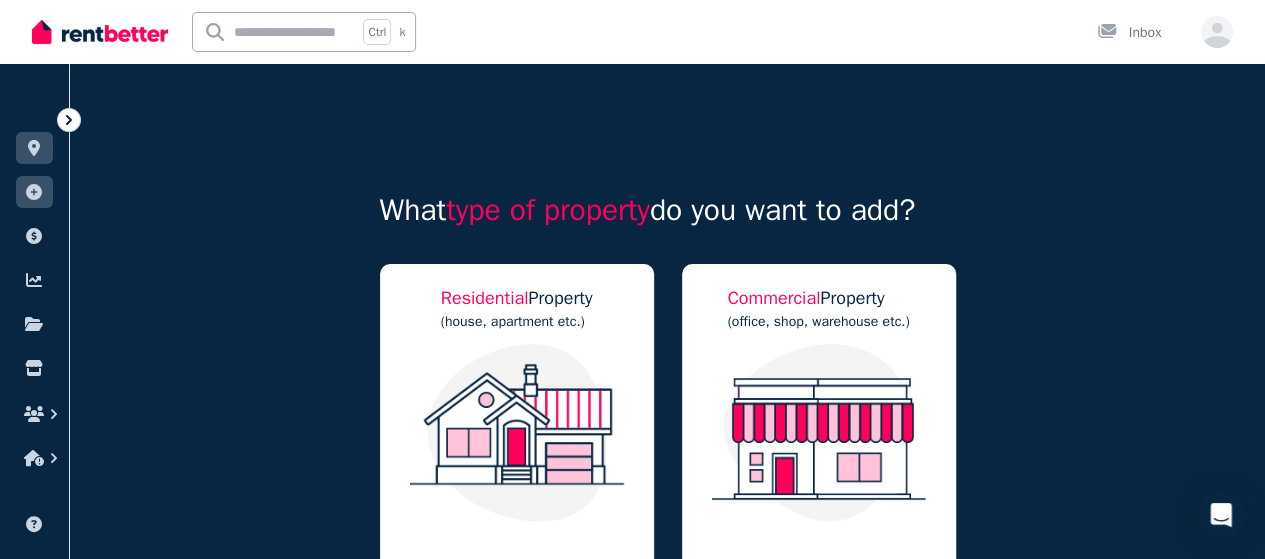 click at bounding box center [100, 32] 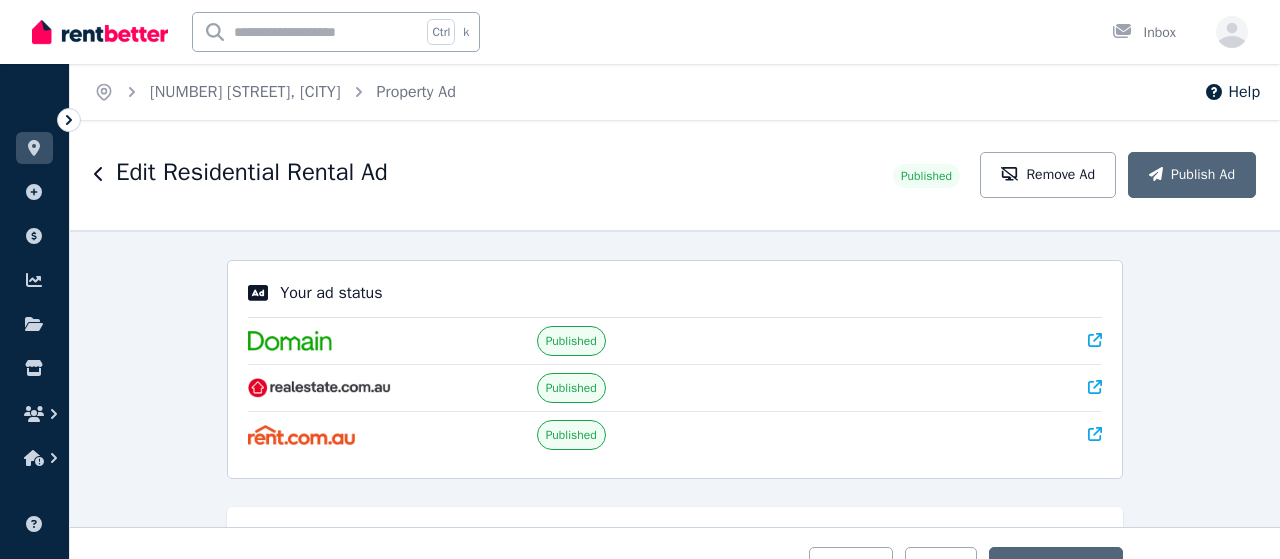 select on "***" 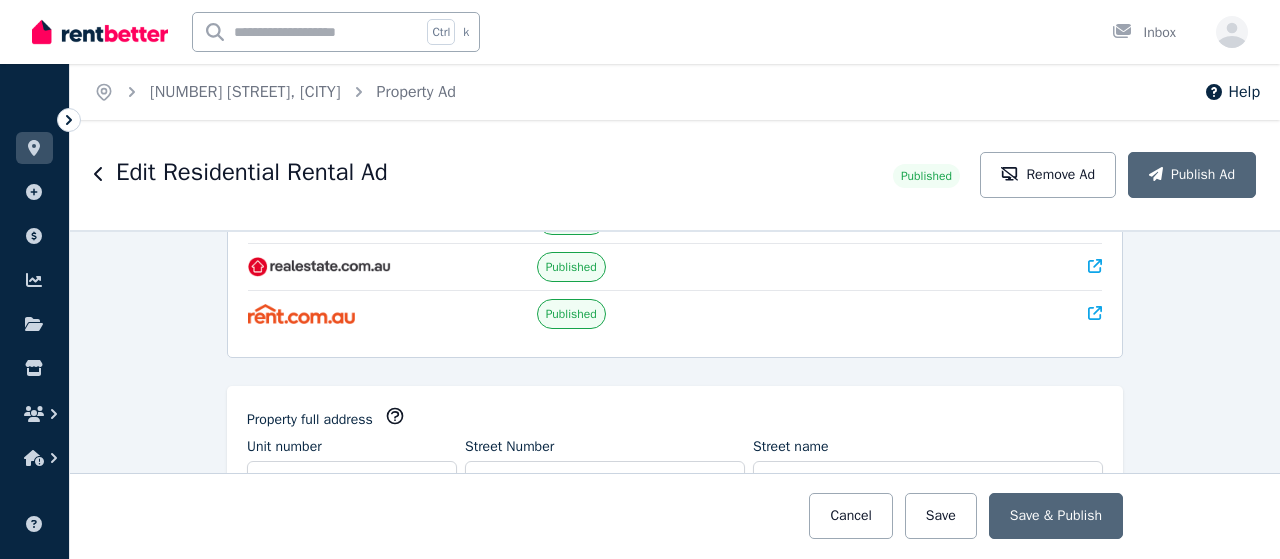 scroll, scrollTop: 0, scrollLeft: 0, axis: both 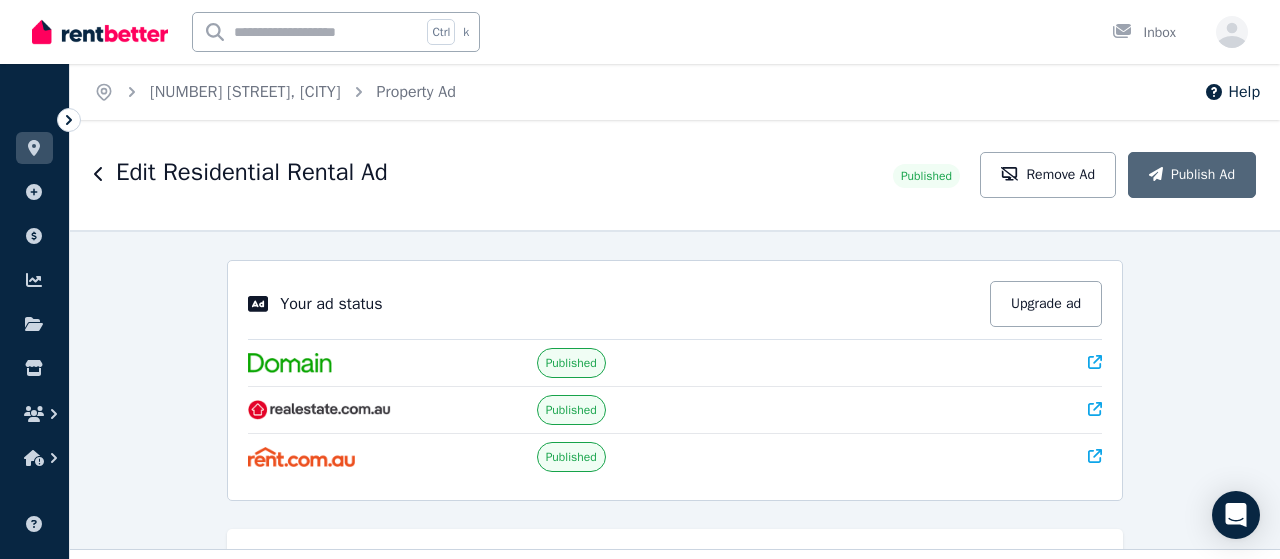 click 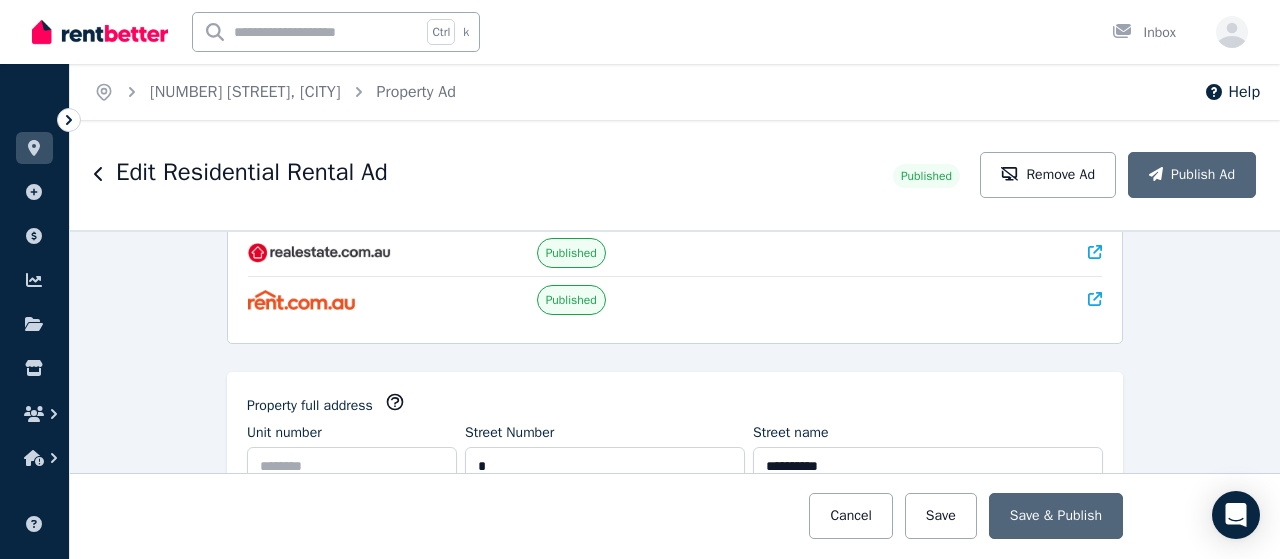 scroll, scrollTop: 300, scrollLeft: 0, axis: vertical 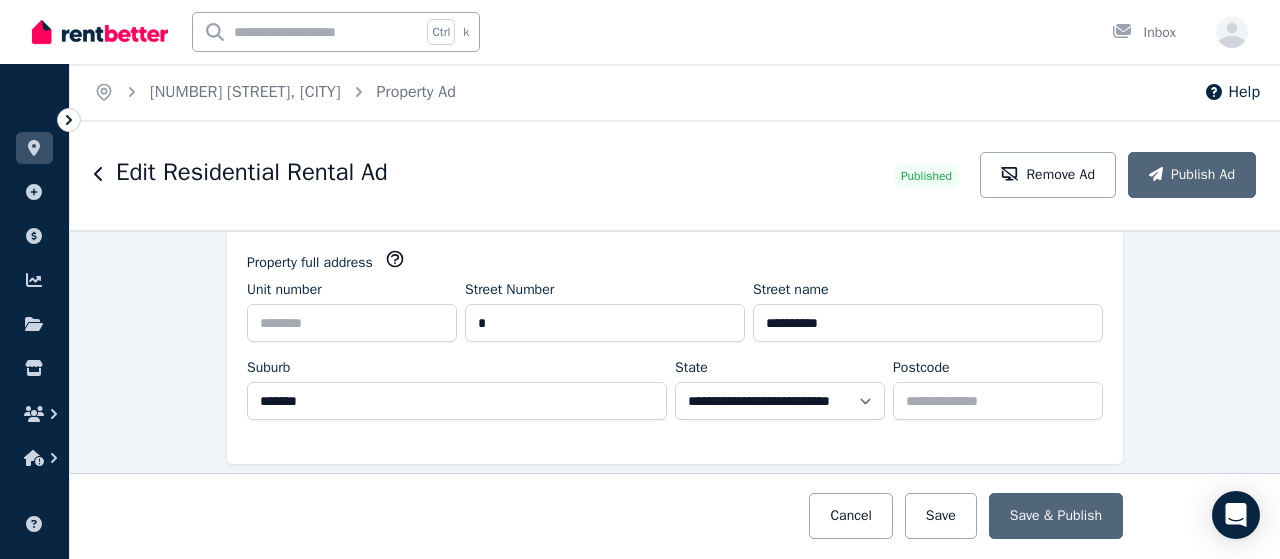 click at bounding box center (100, 32) 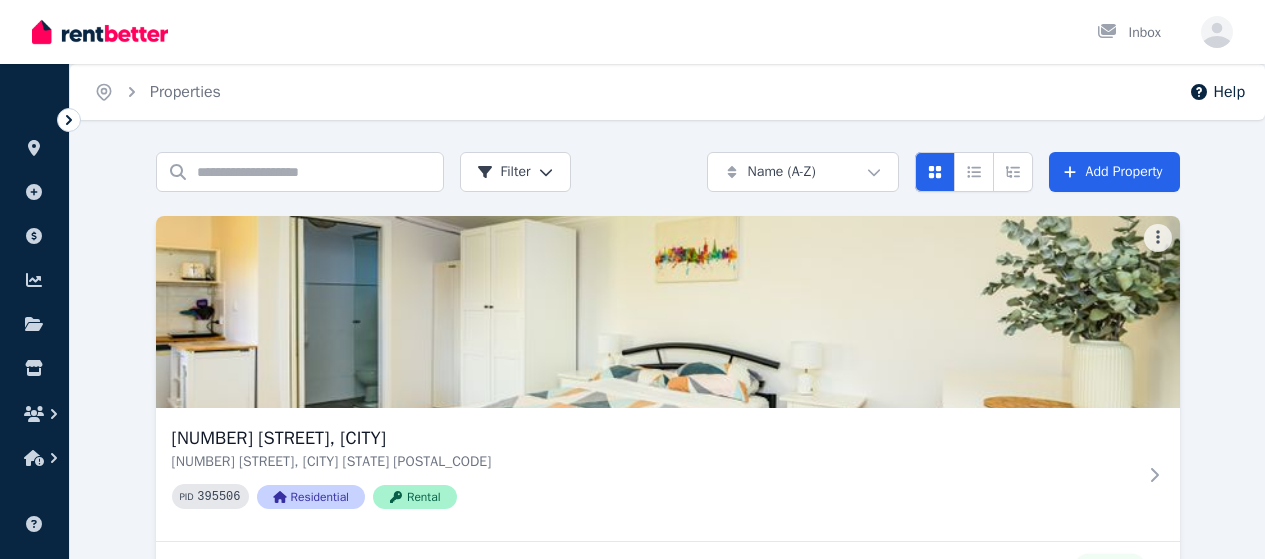 scroll, scrollTop: 0, scrollLeft: 0, axis: both 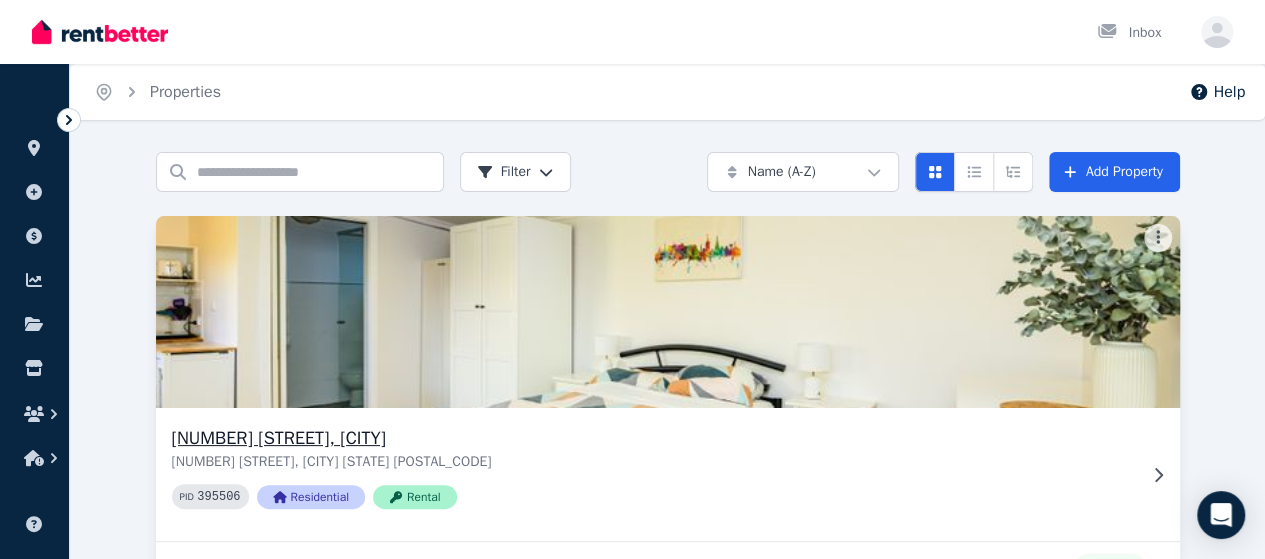 click at bounding box center [667, 312] 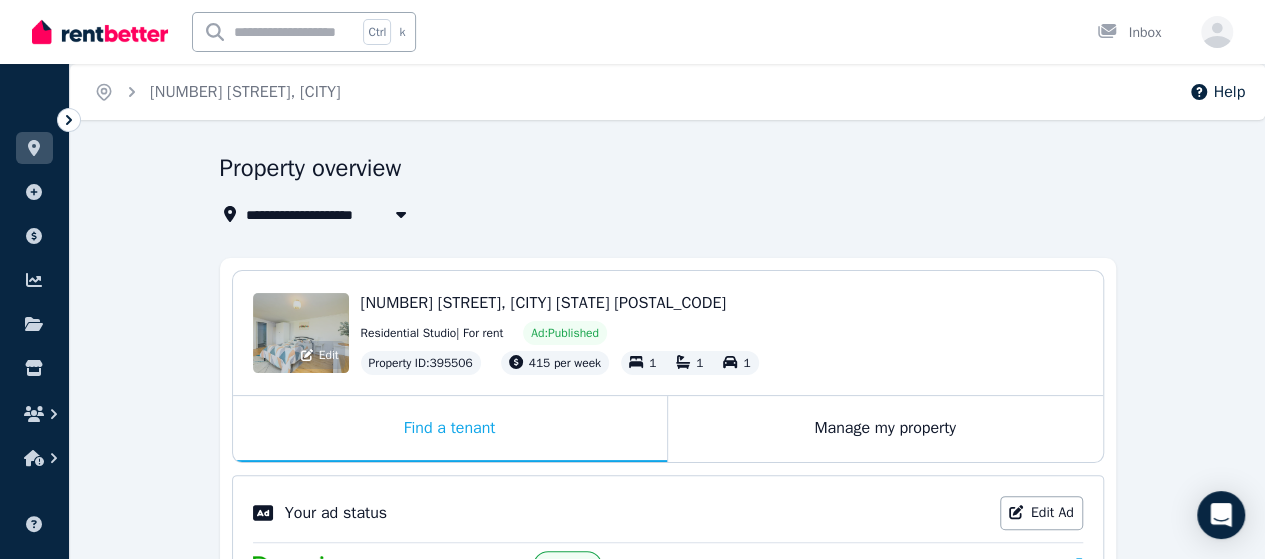 click on "Edit" at bounding box center [301, 333] 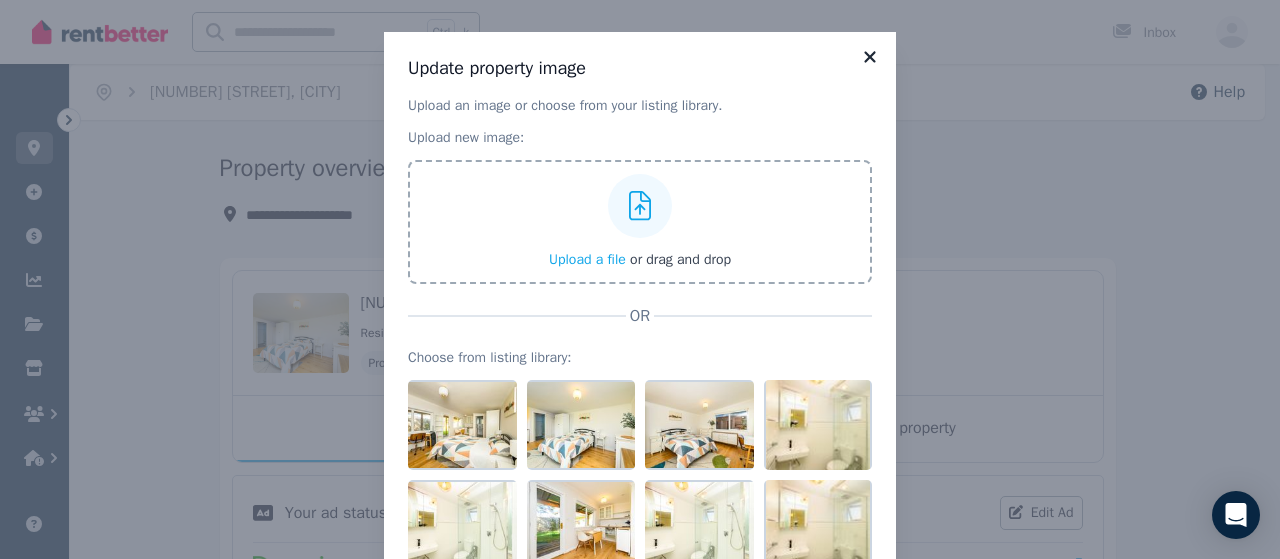 click 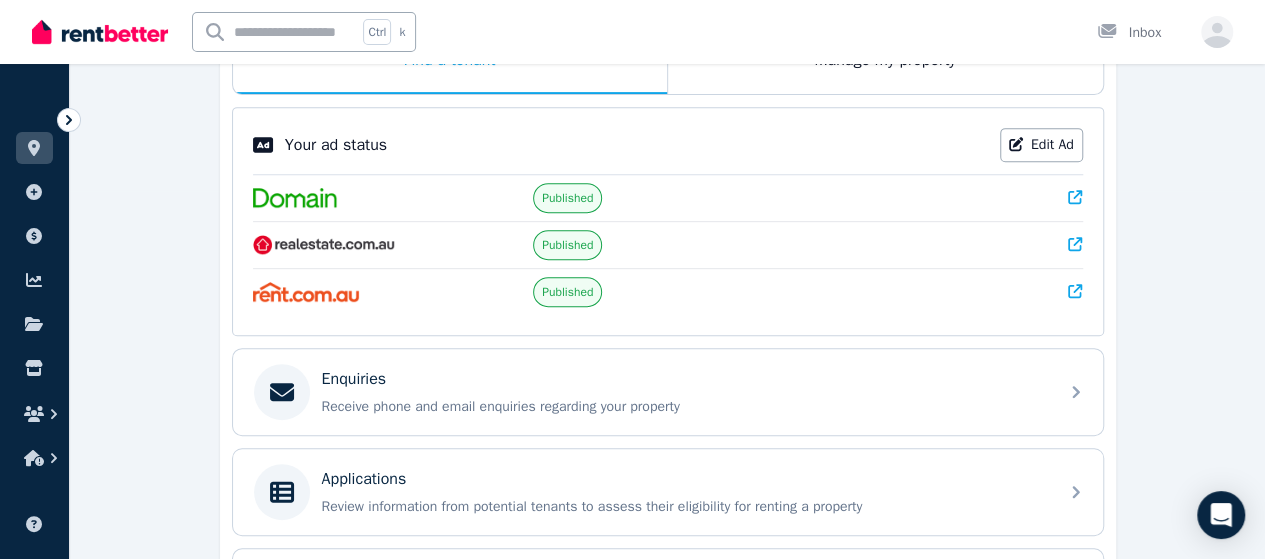 scroll, scrollTop: 400, scrollLeft: 0, axis: vertical 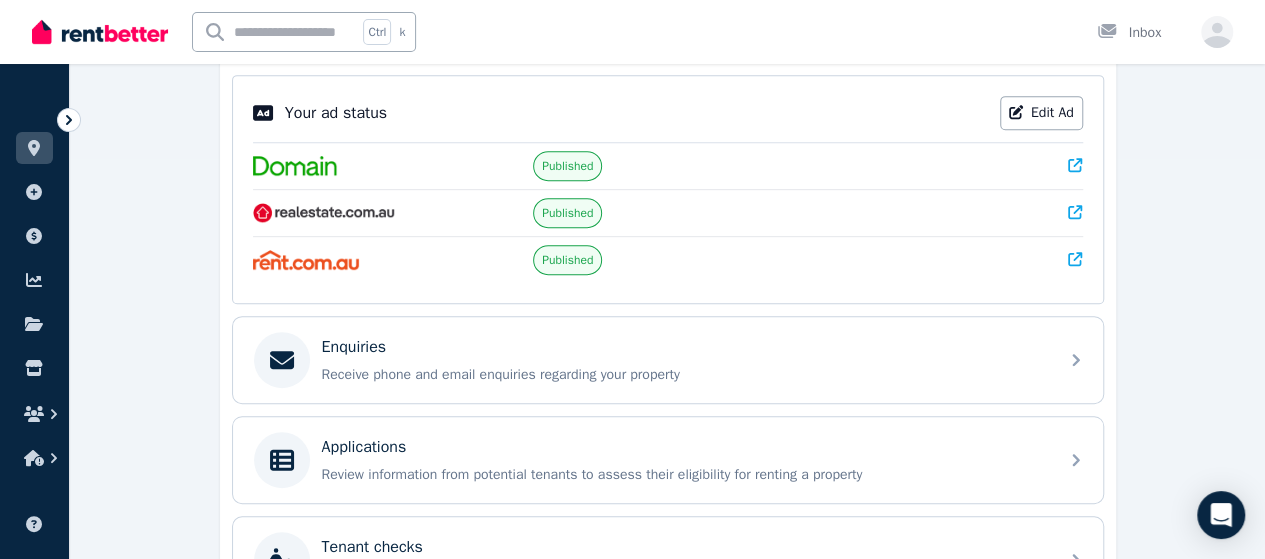 click 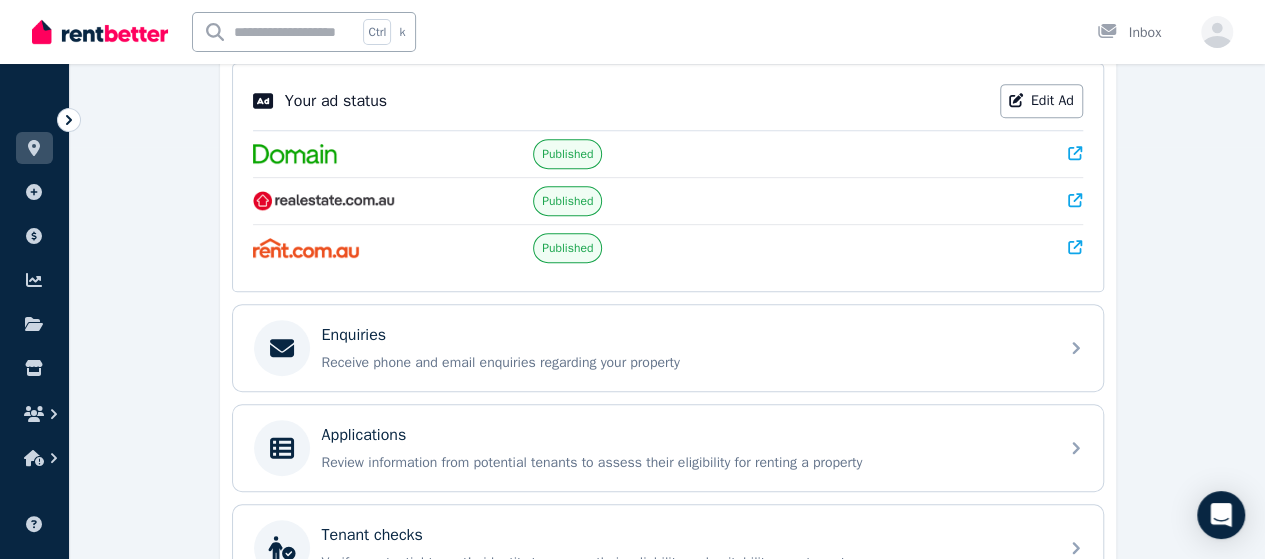 scroll, scrollTop: 0, scrollLeft: 0, axis: both 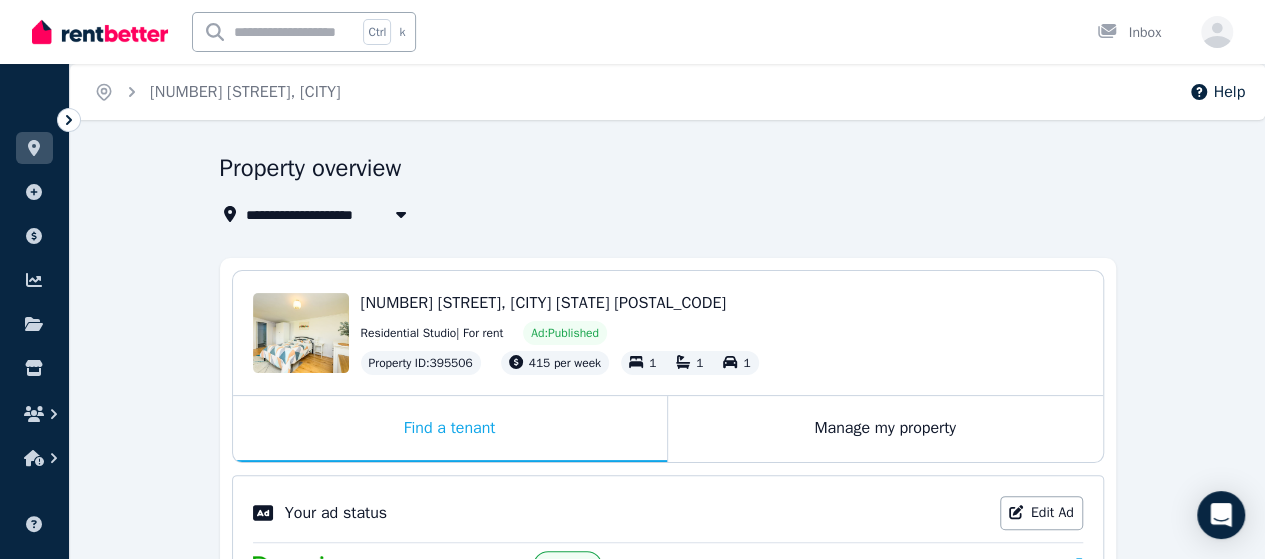 click 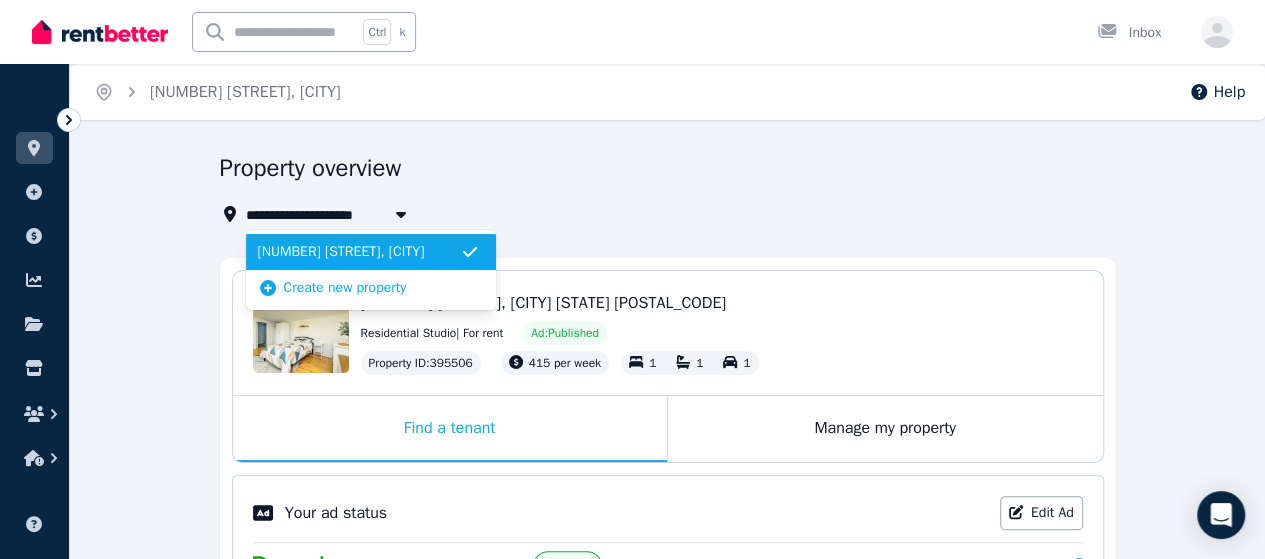 click on "Property overview" at bounding box center [662, 171] 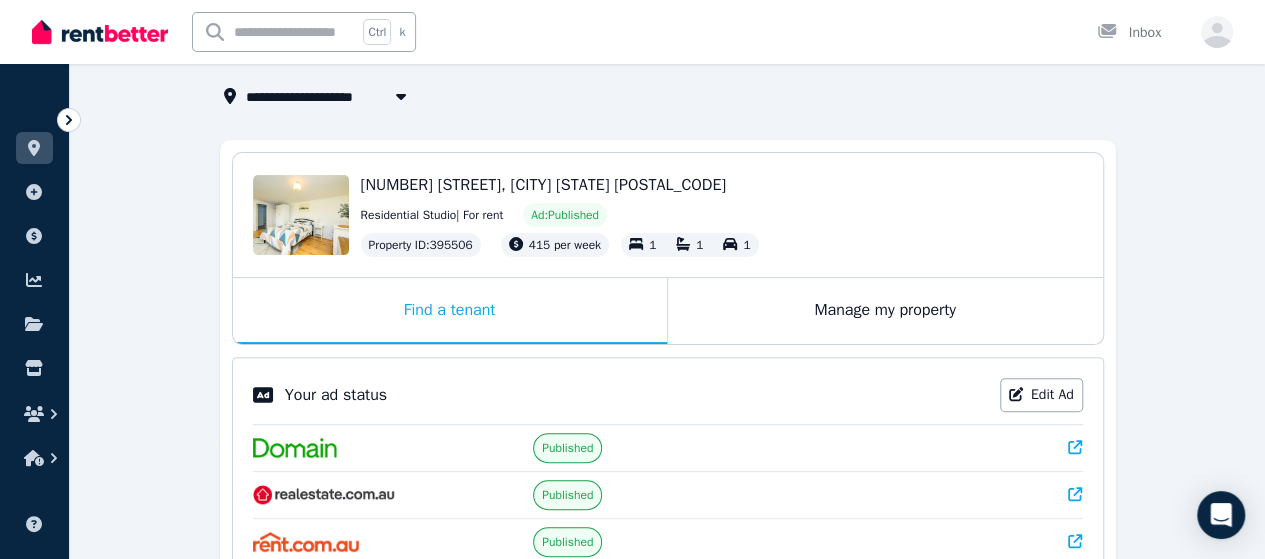 scroll, scrollTop: 222, scrollLeft: 0, axis: vertical 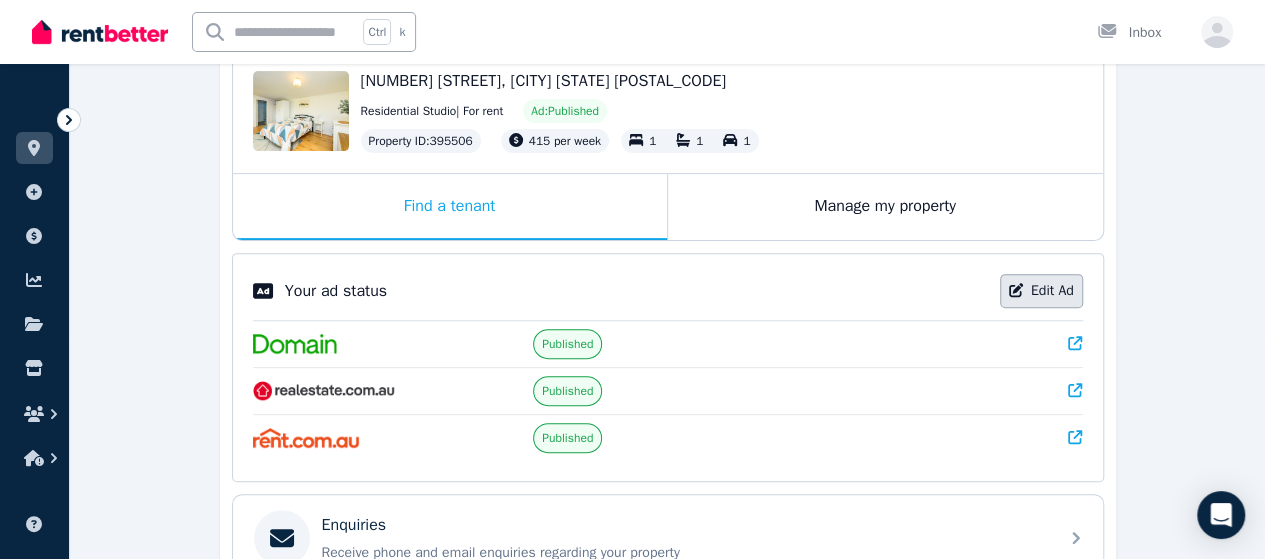 click on "Edit Ad" at bounding box center [1041, 291] 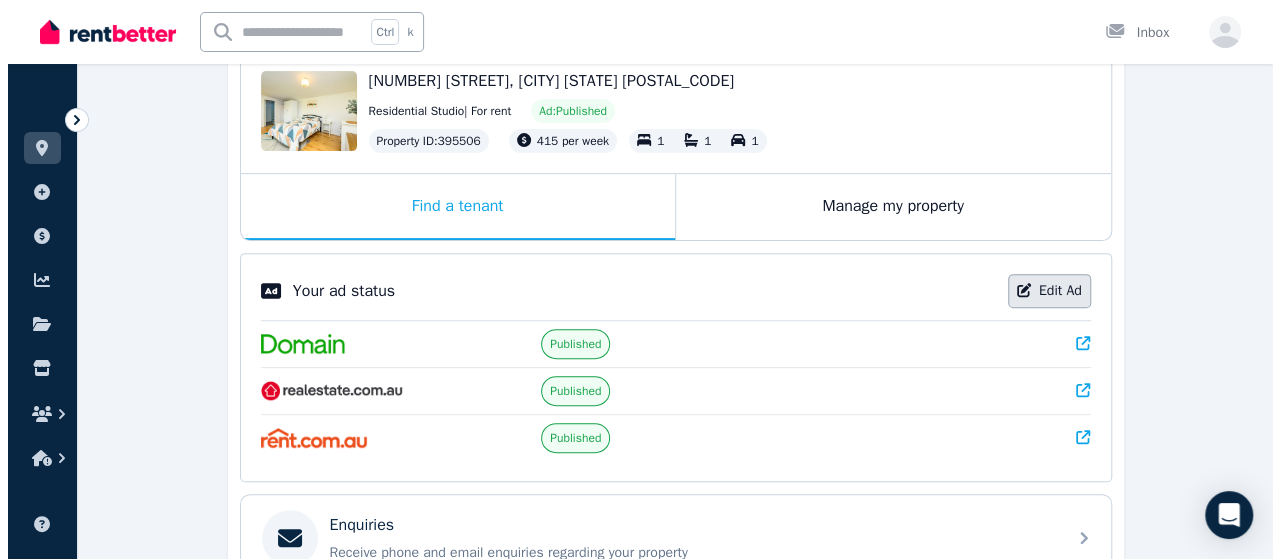 scroll, scrollTop: 0, scrollLeft: 0, axis: both 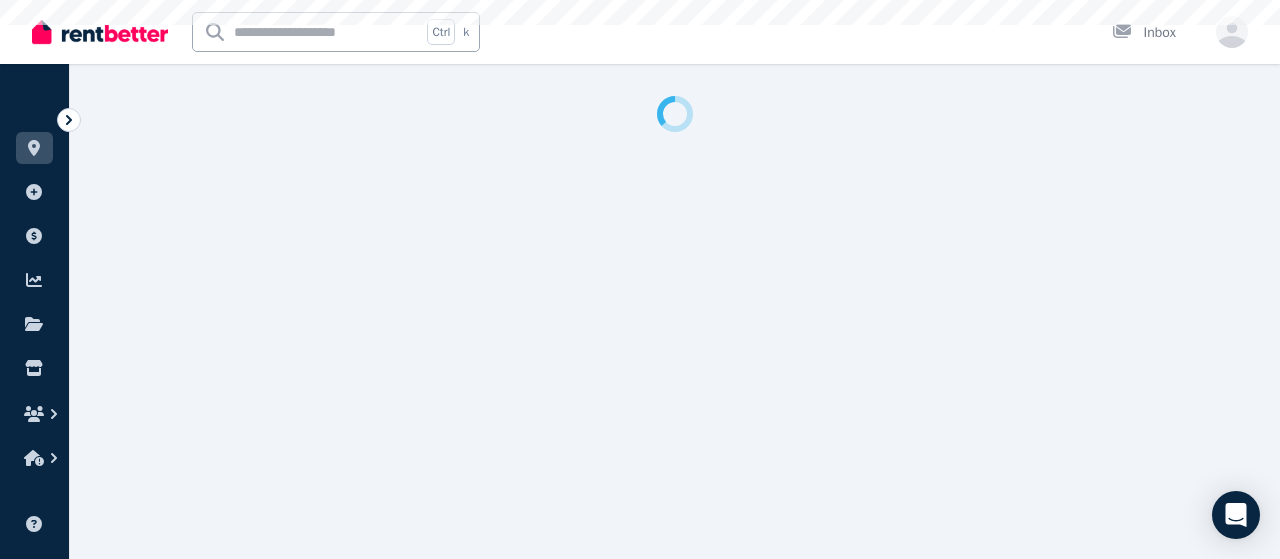 select on "***" 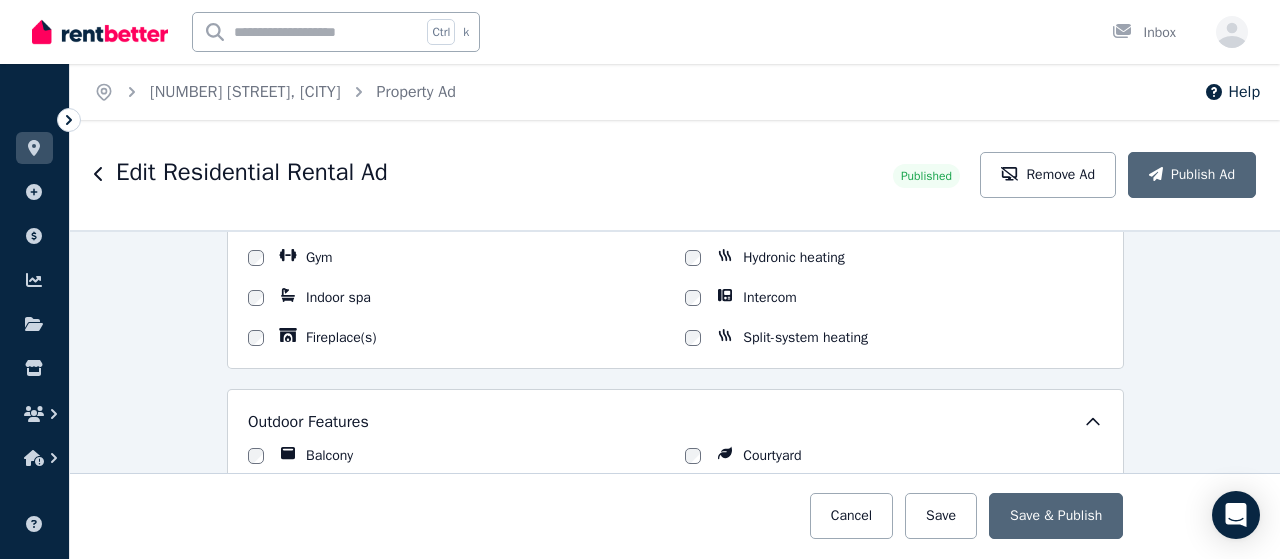 scroll, scrollTop: 1500, scrollLeft: 0, axis: vertical 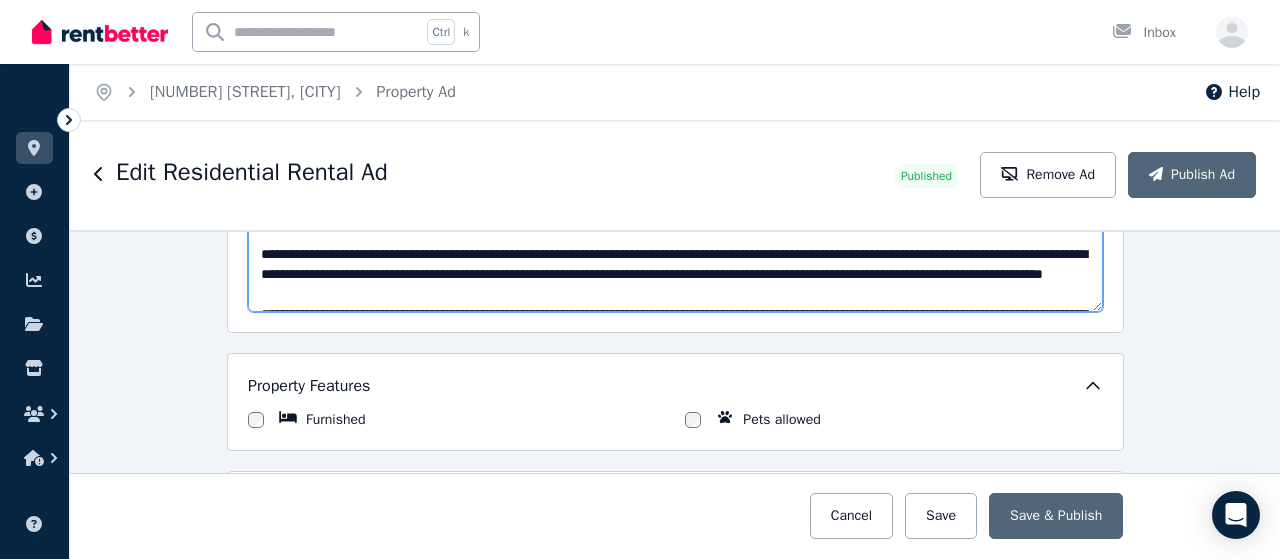 click on "Description" at bounding box center (675, 243) 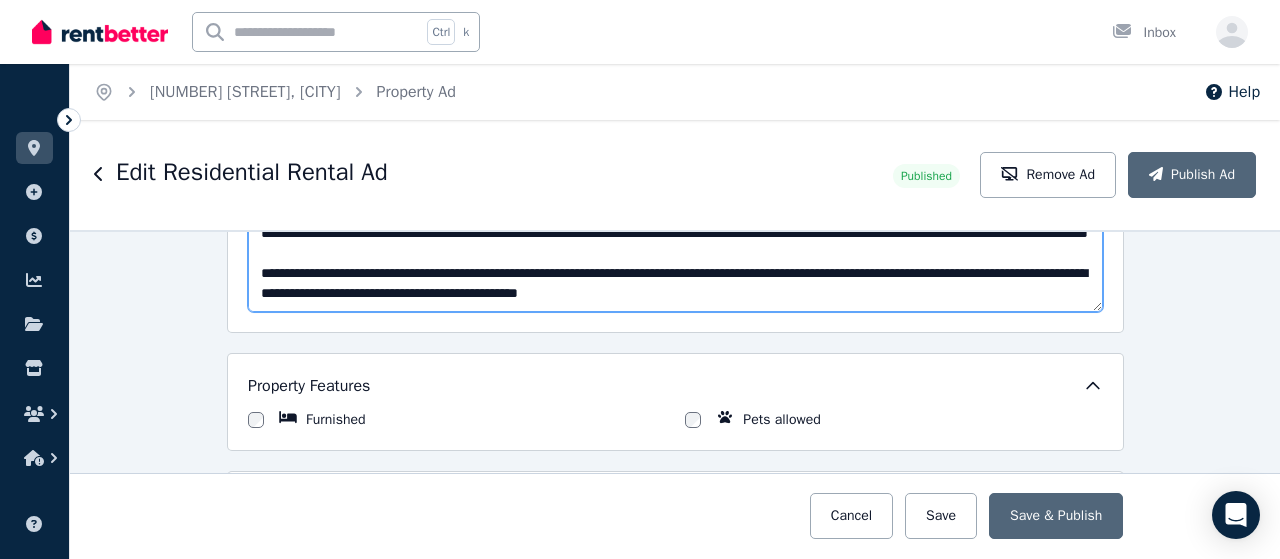 scroll, scrollTop: 320, scrollLeft: 0, axis: vertical 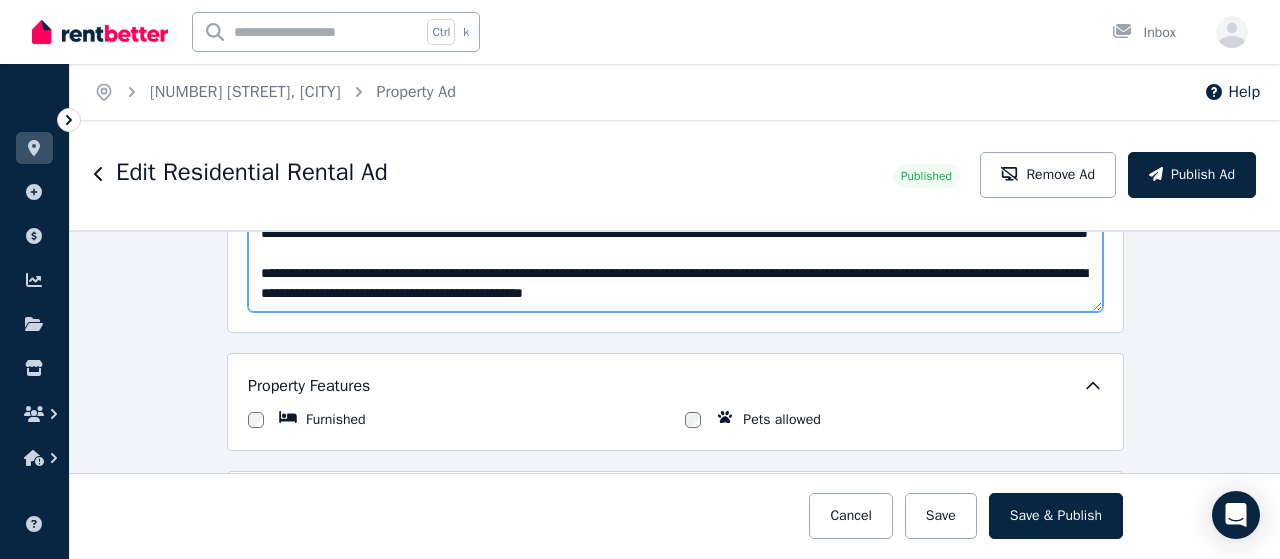 paste on "**********" 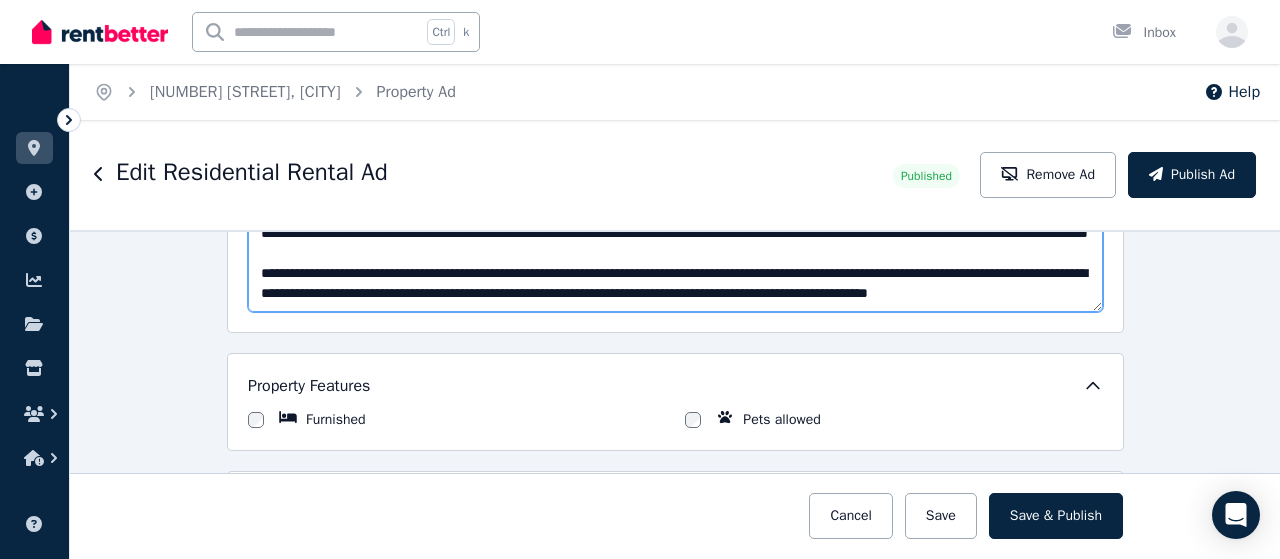 scroll, scrollTop: 331, scrollLeft: 0, axis: vertical 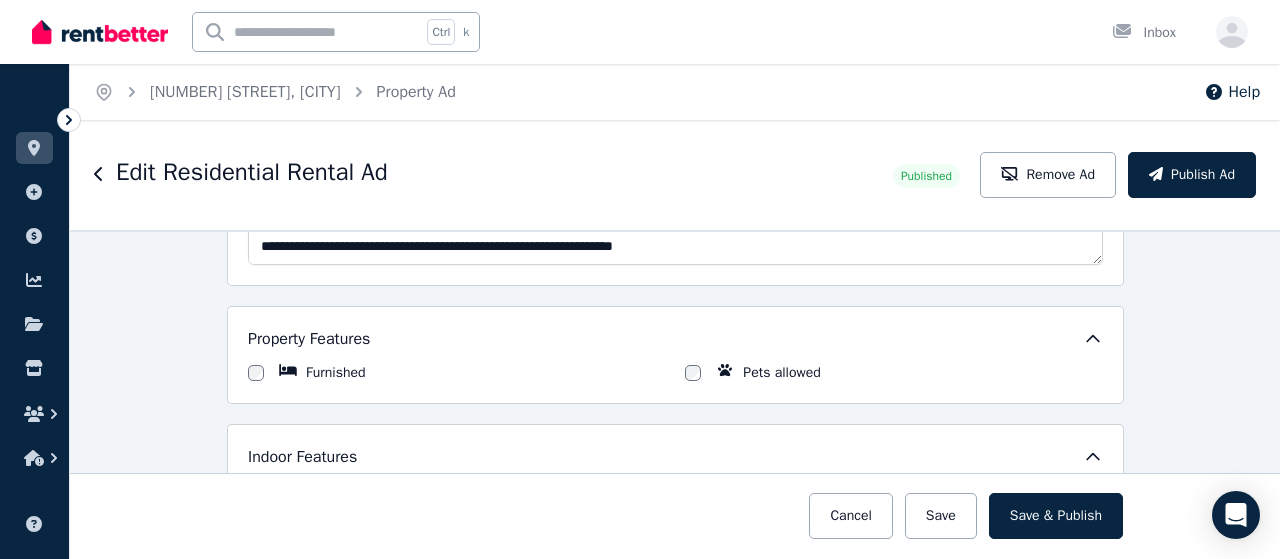 click on "Edit Residential Rental Ad Published Remove Ad Publish Ad" at bounding box center (675, 175) 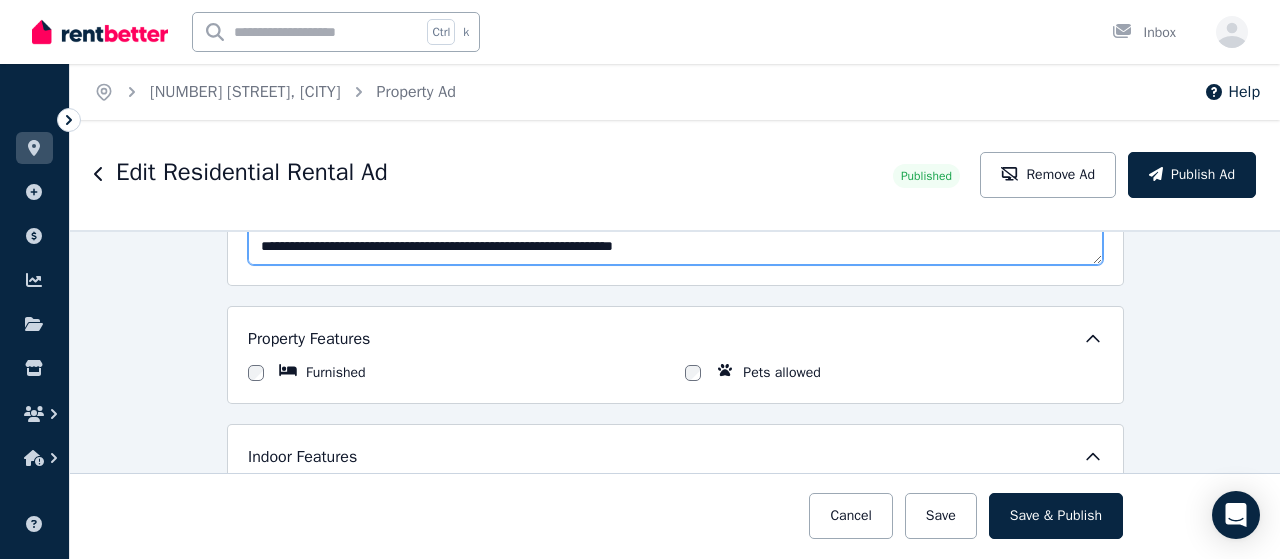 click on "Description" at bounding box center [675, 196] 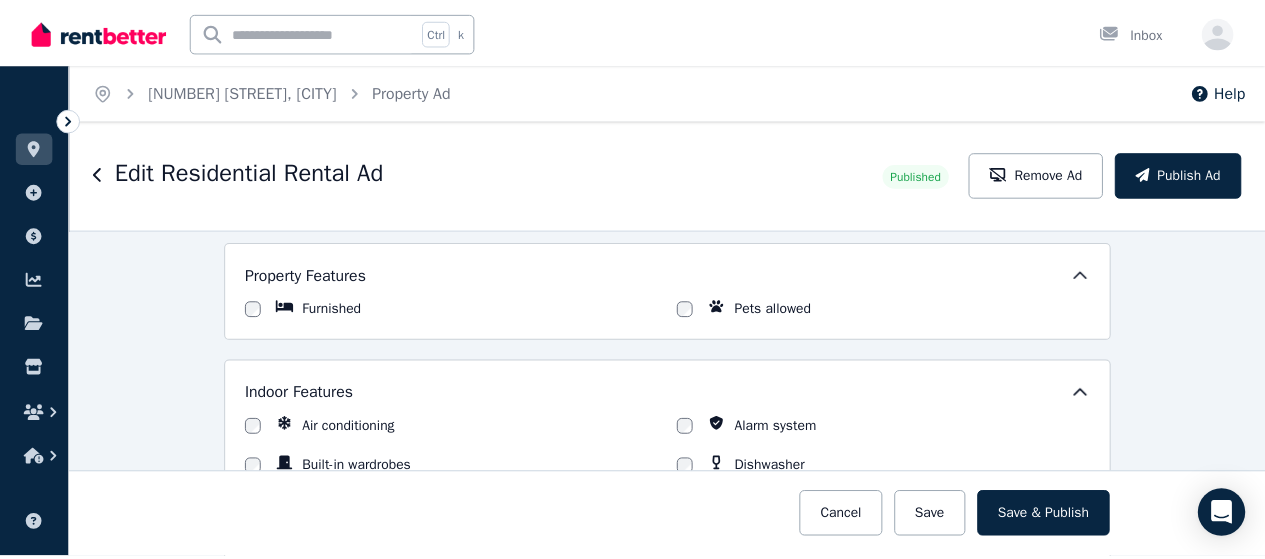 scroll, scrollTop: 1638, scrollLeft: 0, axis: vertical 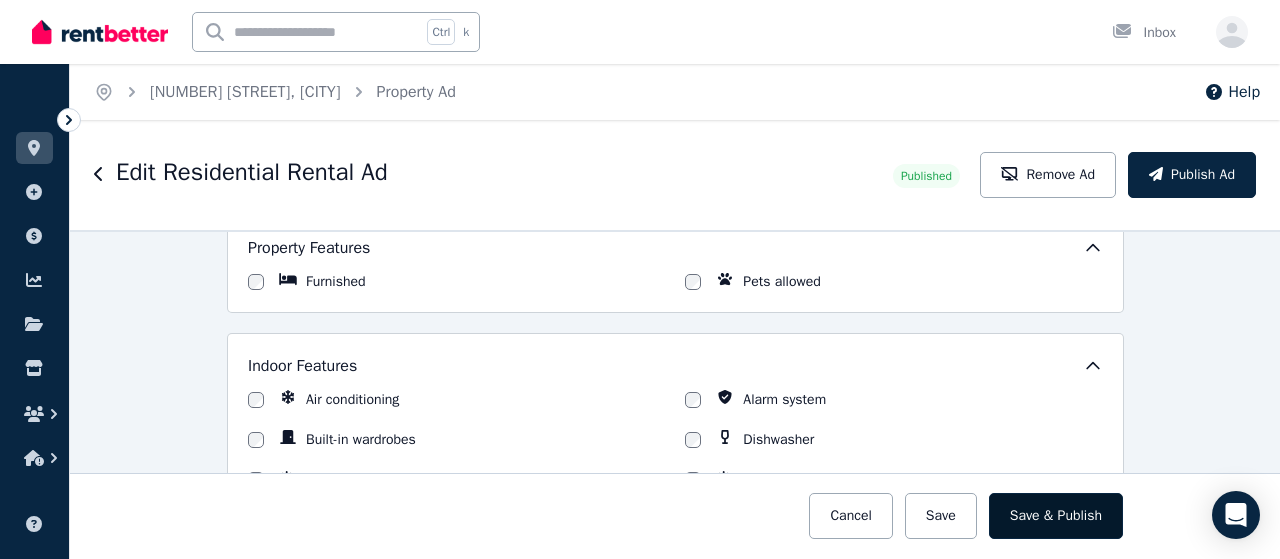 type on "**********" 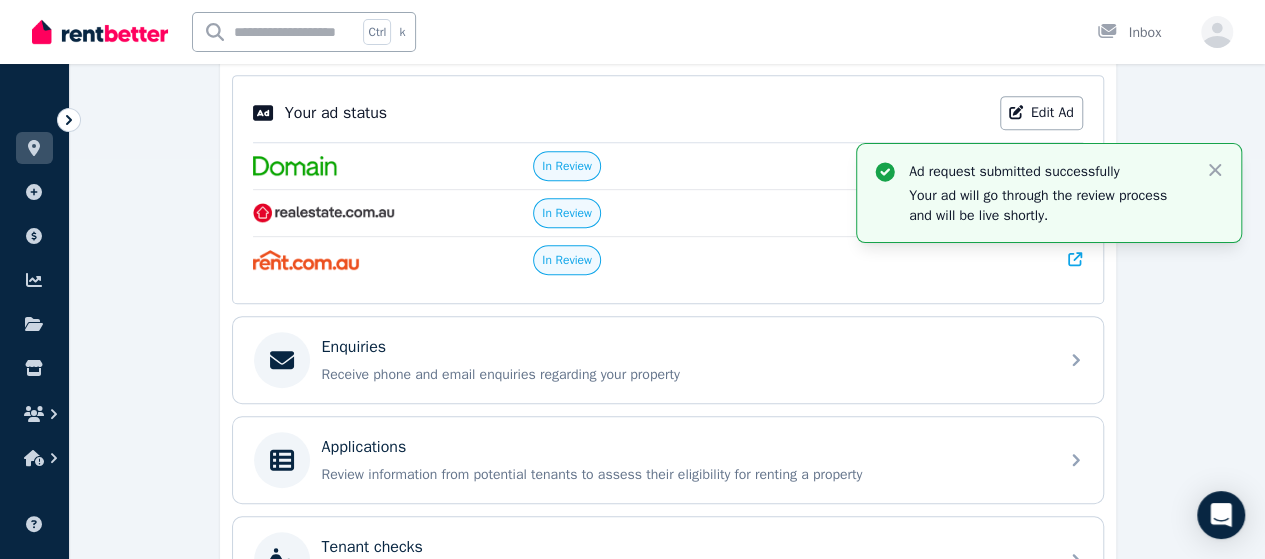 scroll, scrollTop: 600, scrollLeft: 0, axis: vertical 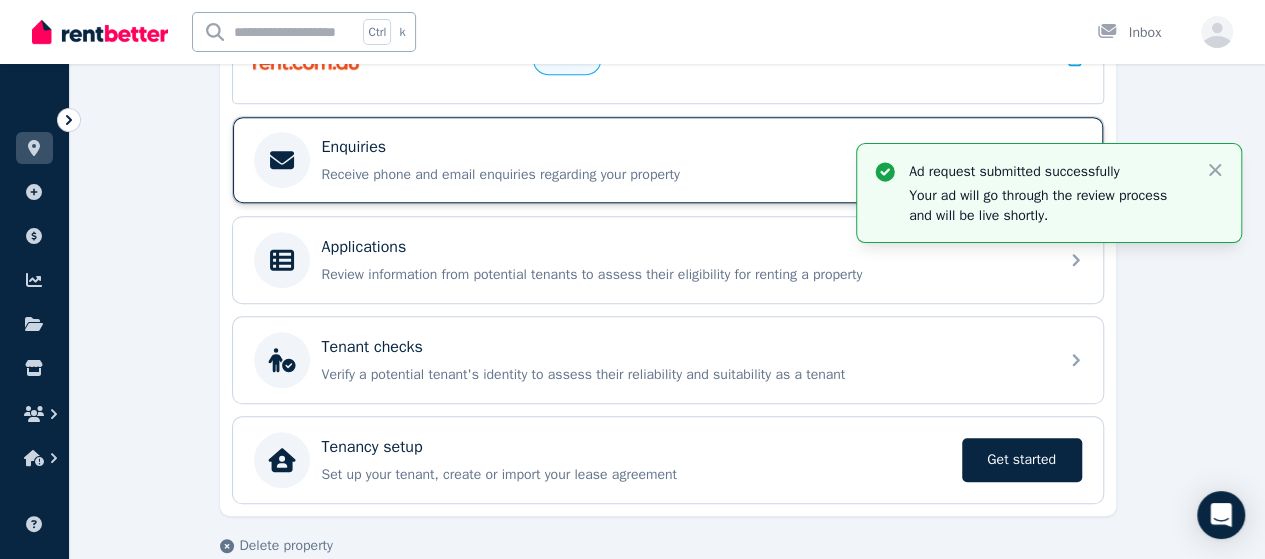 click on "Enquiries Receive phone and email enquiries regarding your property" at bounding box center (684, 160) 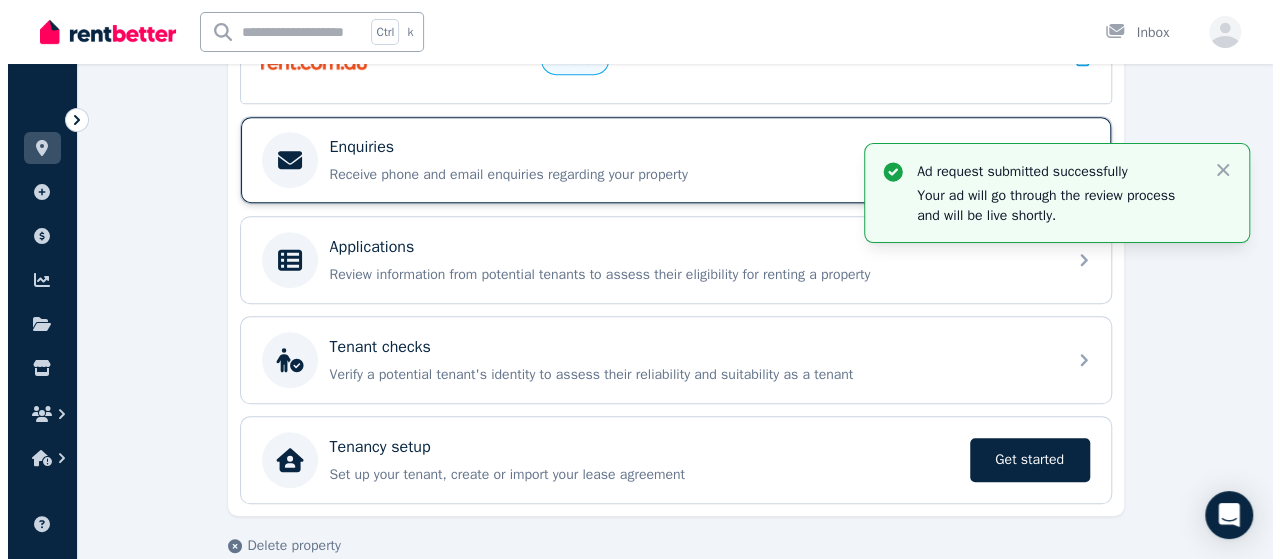 scroll, scrollTop: 0, scrollLeft: 0, axis: both 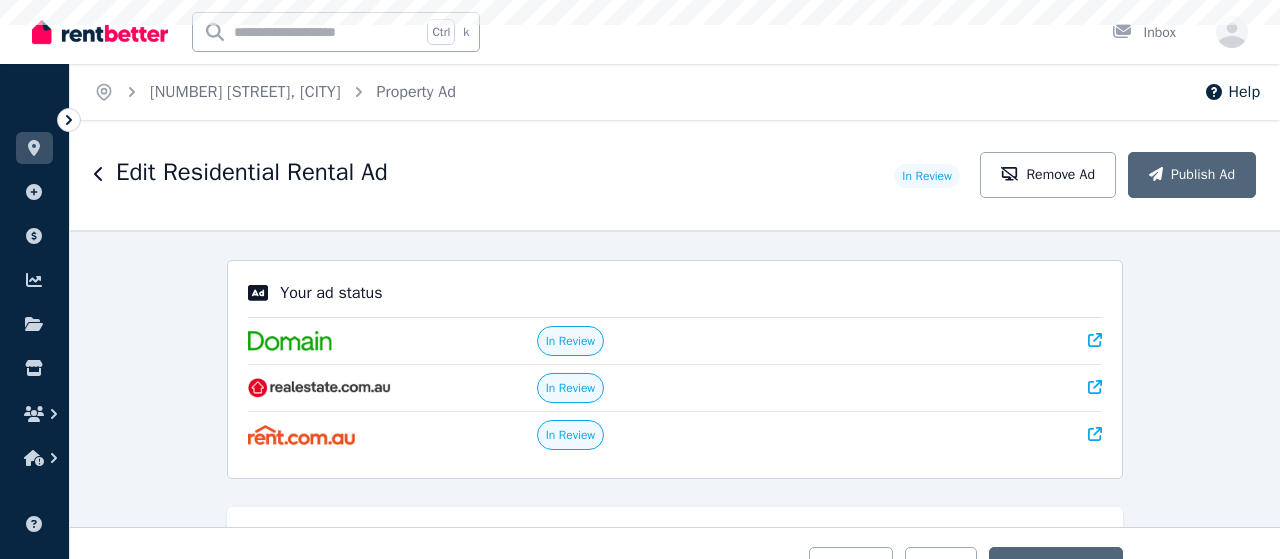 select on "***" 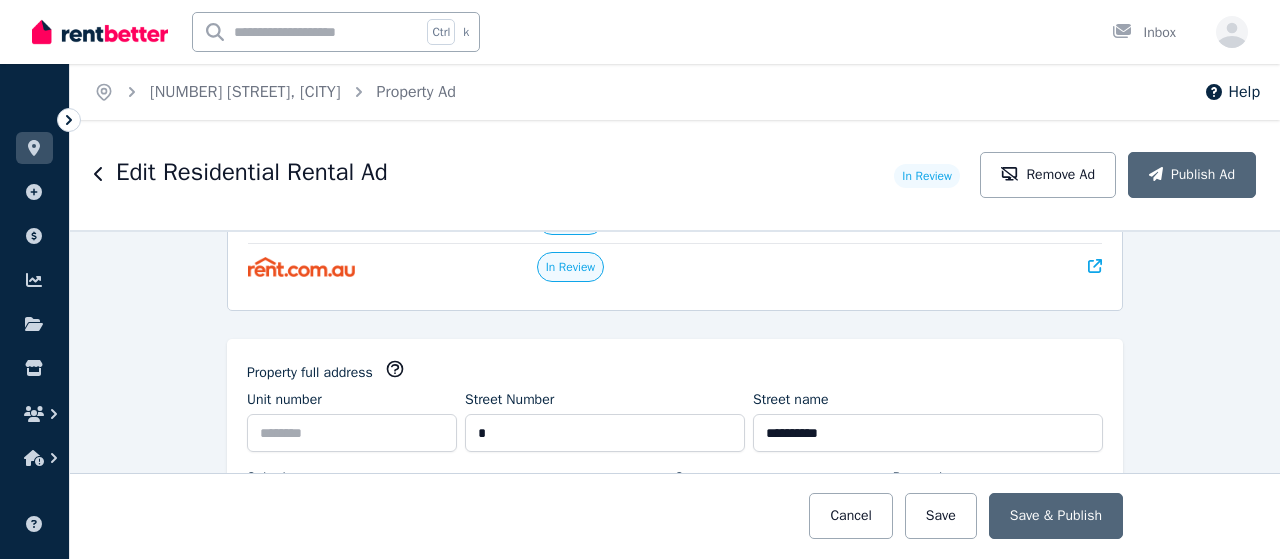 scroll, scrollTop: 0, scrollLeft: 0, axis: both 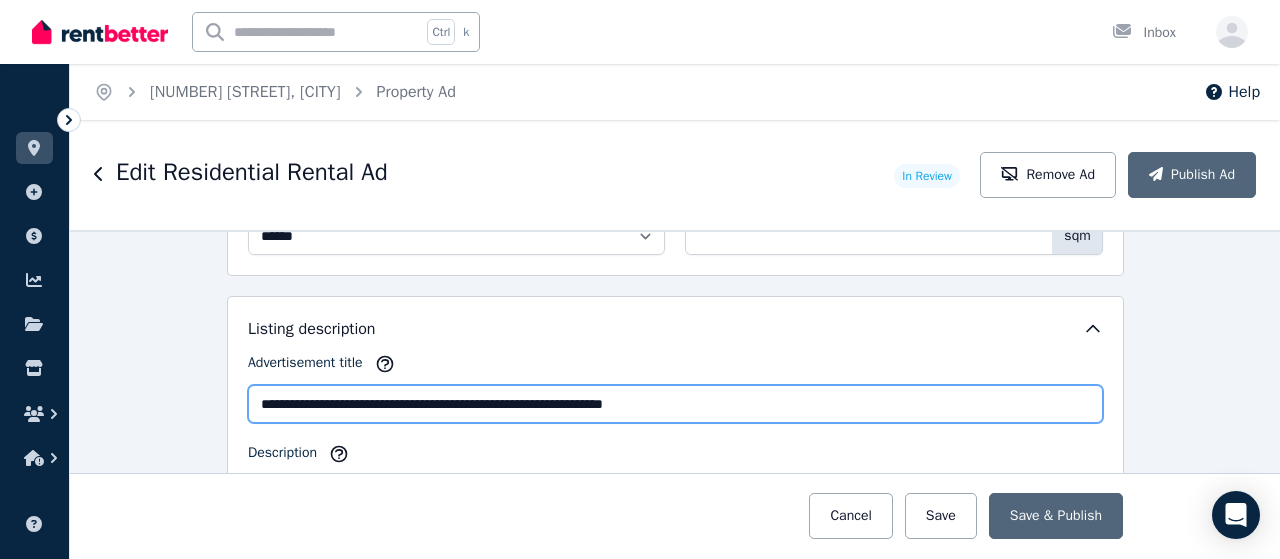 click on "**********" at bounding box center [675, 404] 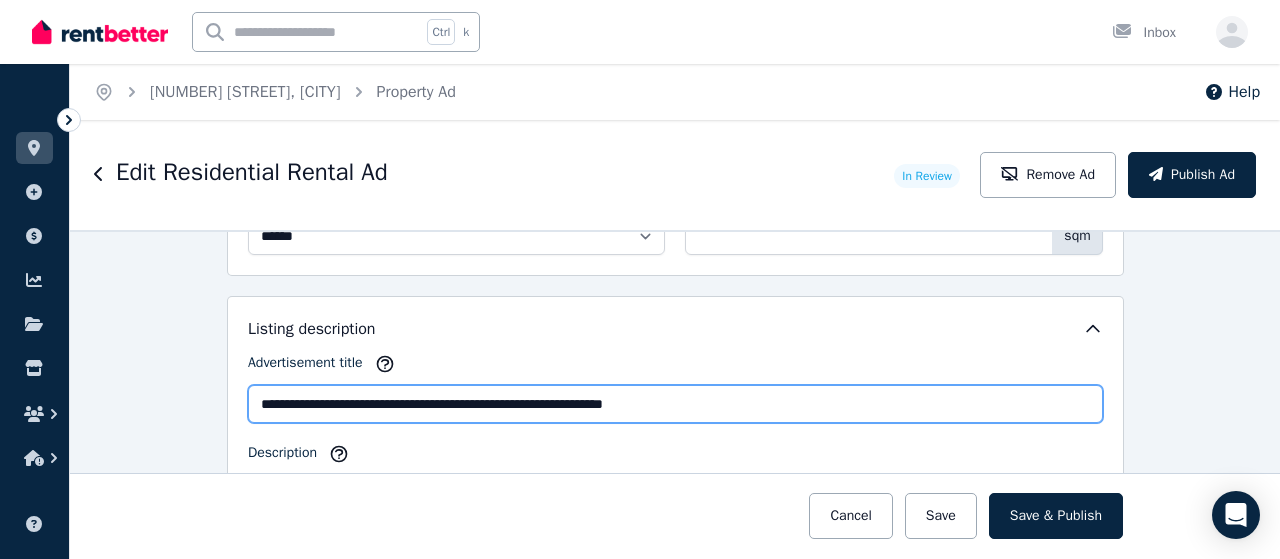 click on "**********" at bounding box center [675, 404] 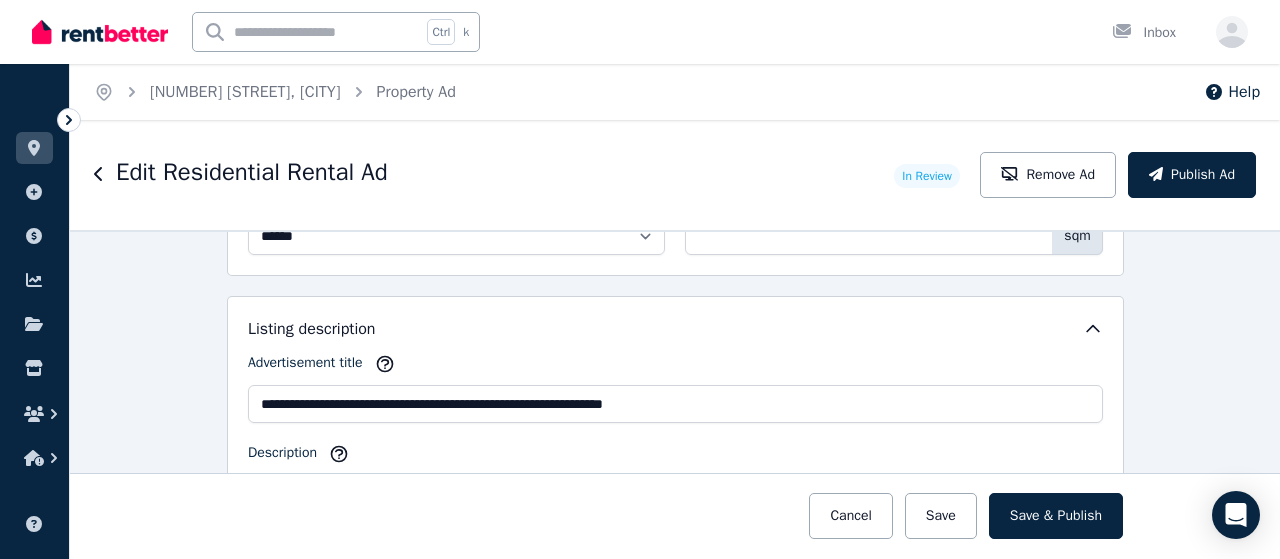 click on "Listing description" at bounding box center (675, 329) 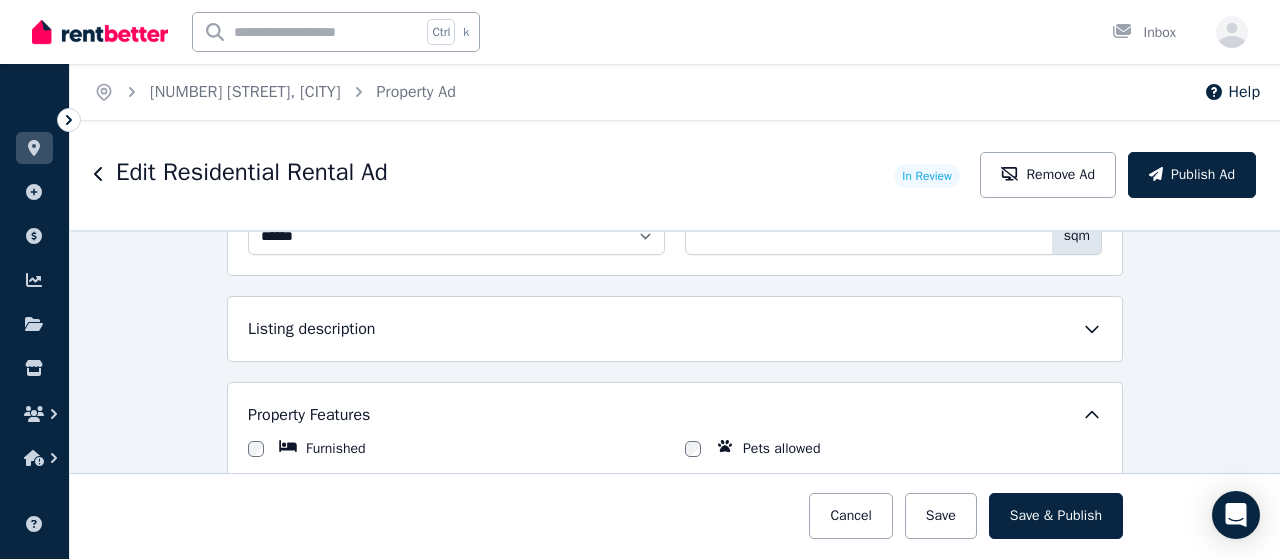 click on "Listing description" at bounding box center (311, 329) 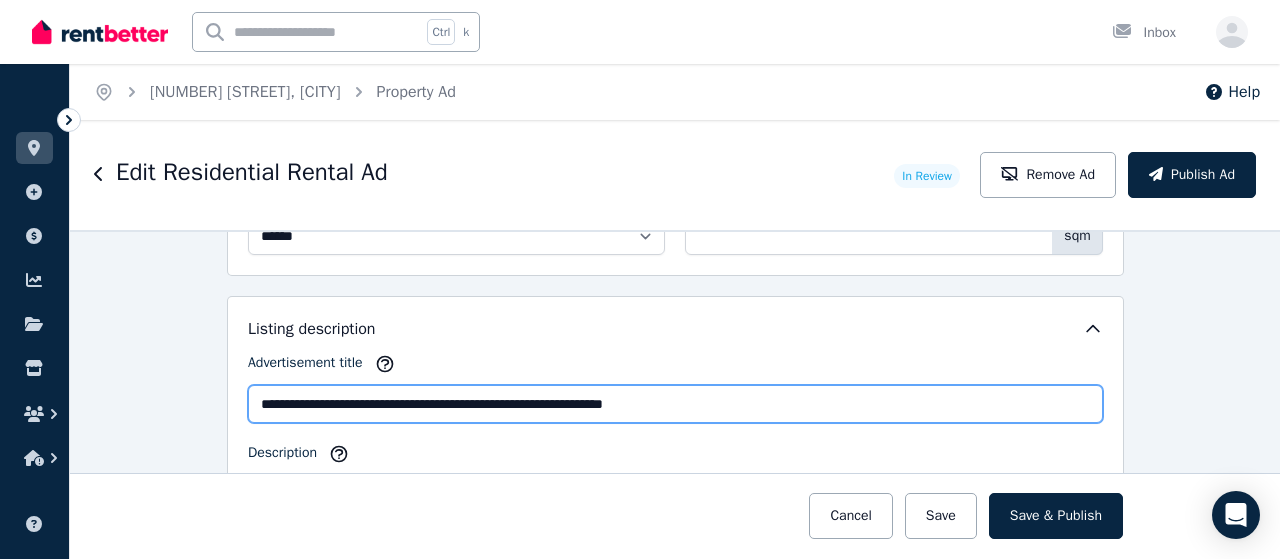 drag, startPoint x: 696, startPoint y: 387, endPoint x: 539, endPoint y: 382, distance: 157.0796 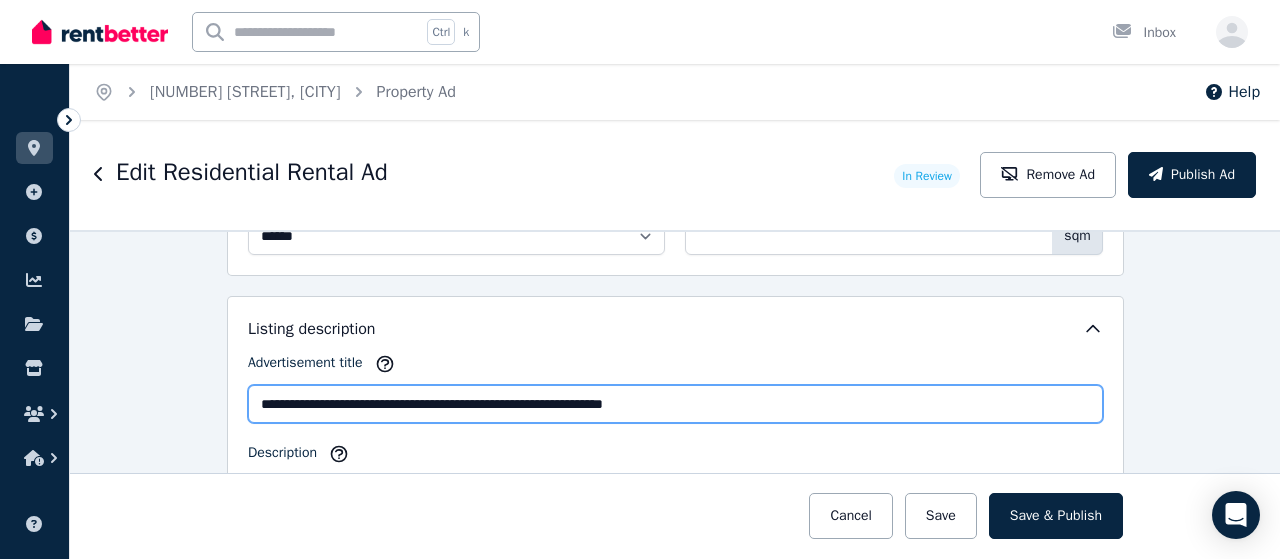 click on "**********" at bounding box center [675, 404] 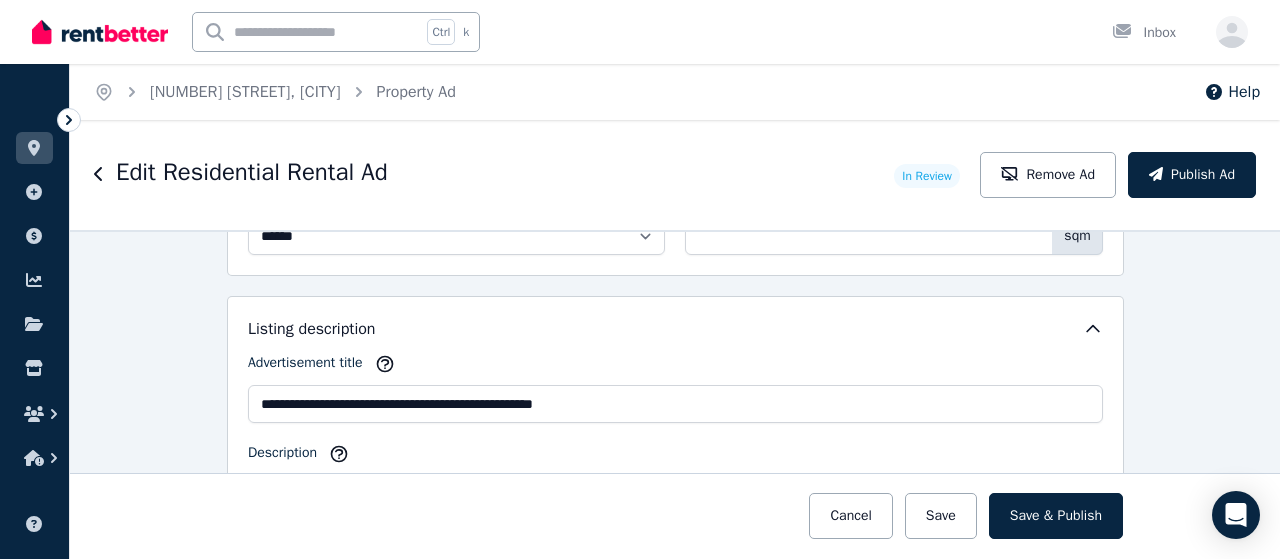 click on "**********" at bounding box center [675, 482] 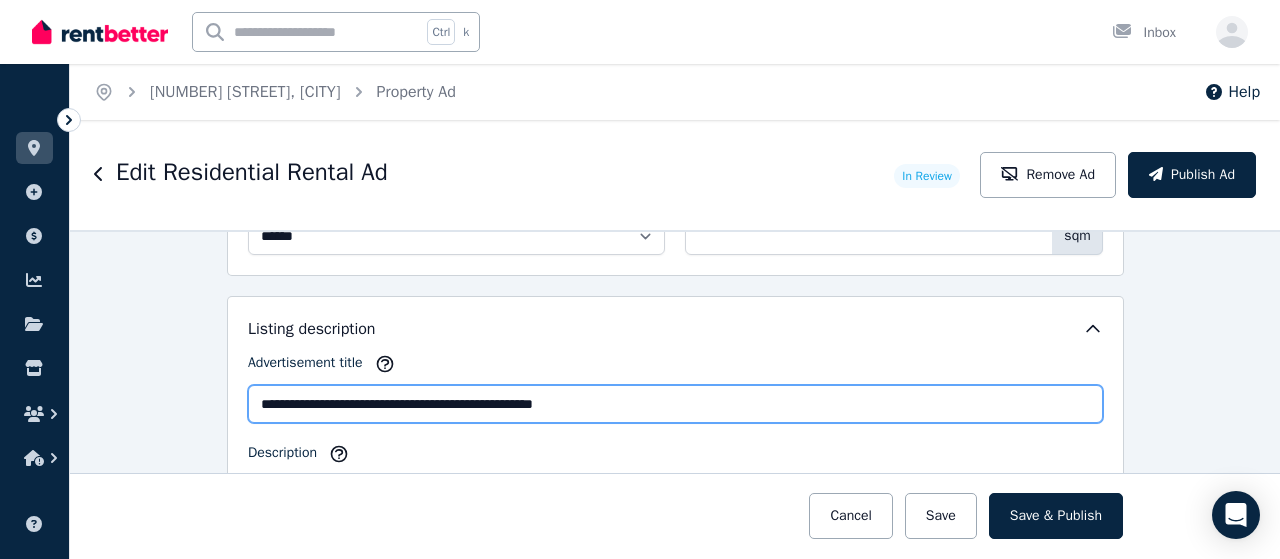 click on "**********" at bounding box center (675, 404) 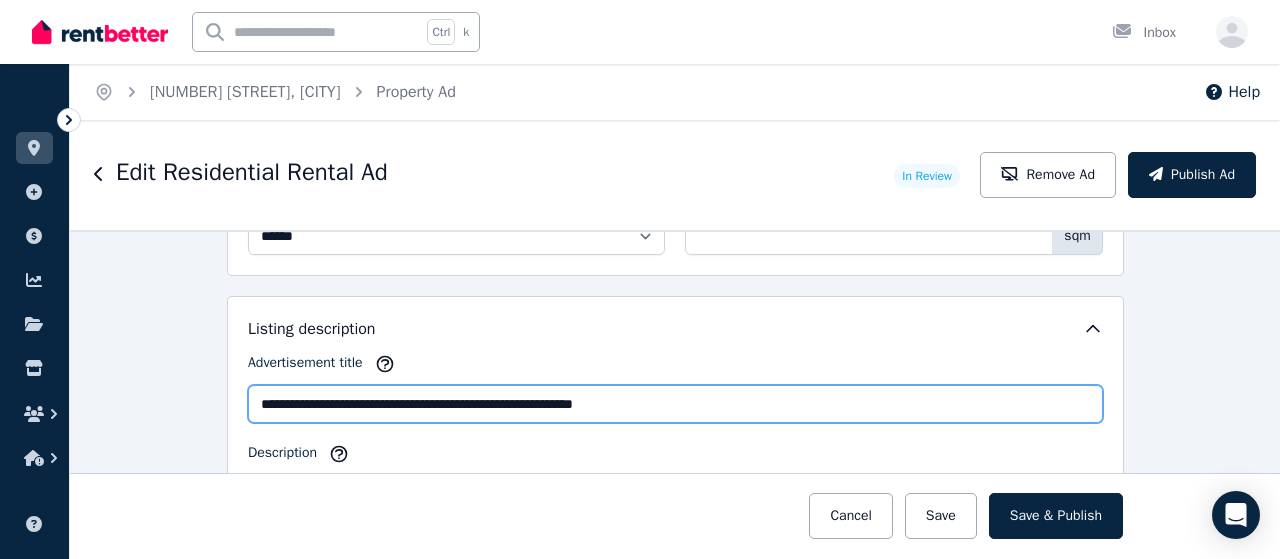click on "**********" at bounding box center (675, 404) 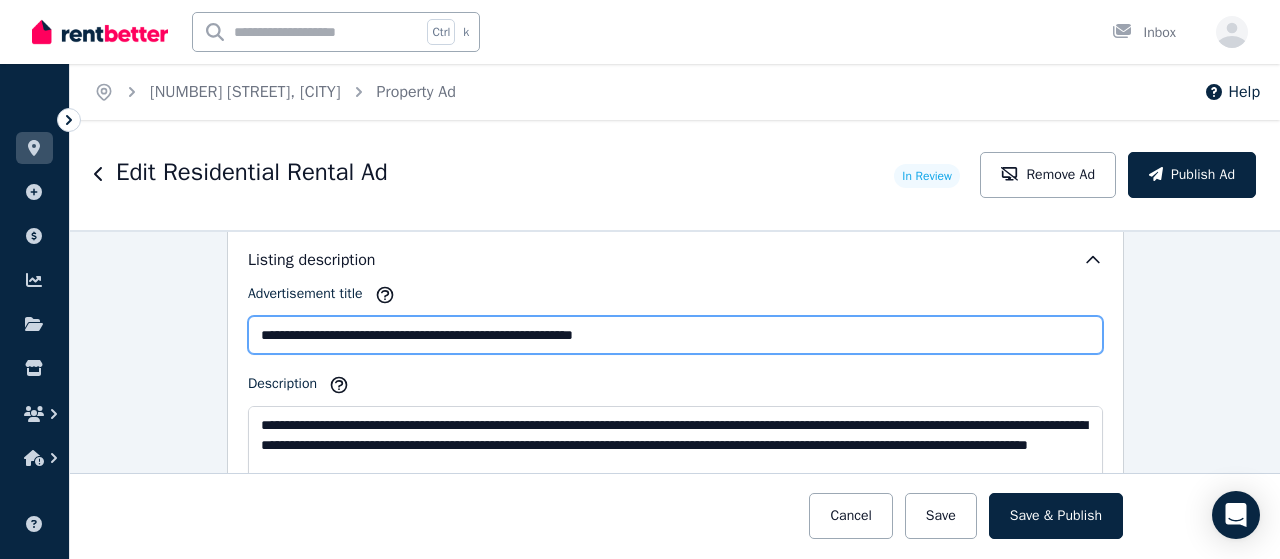 scroll, scrollTop: 1300, scrollLeft: 0, axis: vertical 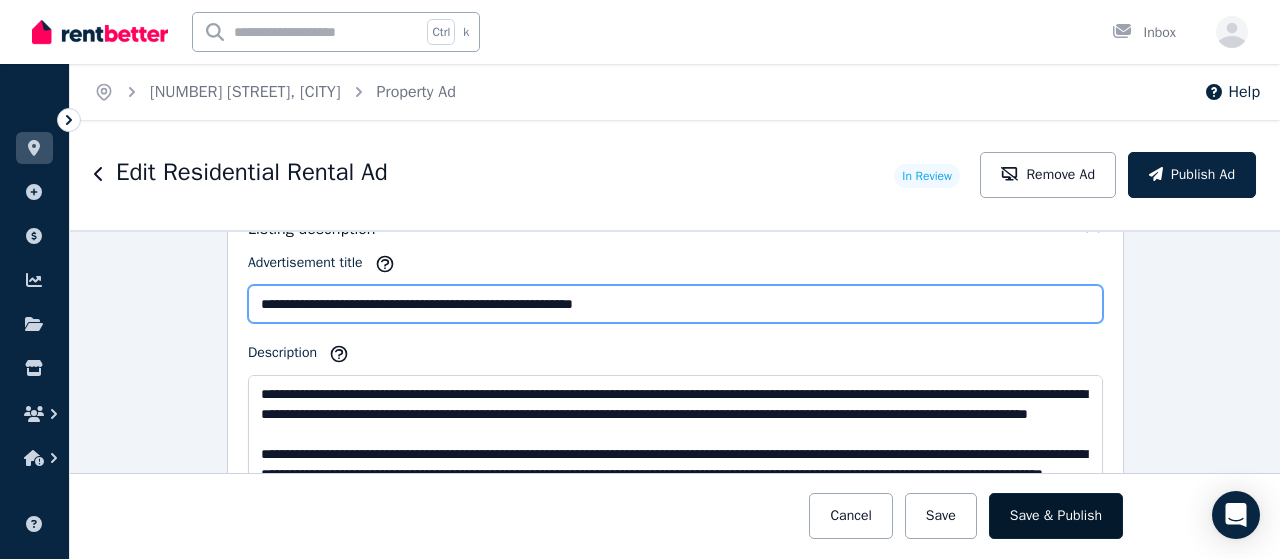 type on "**********" 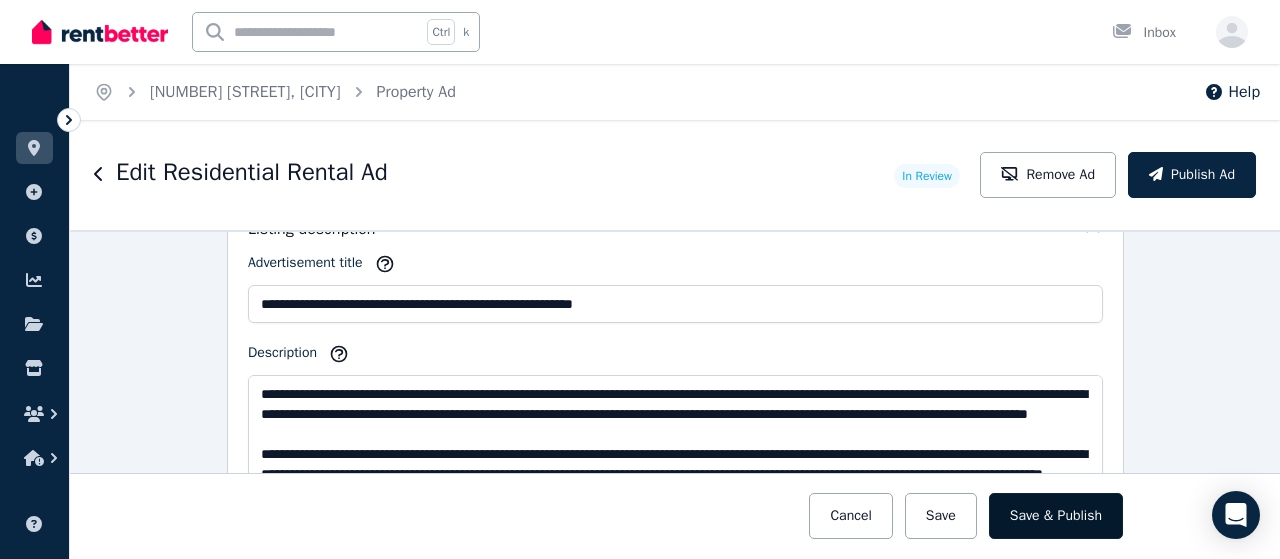click on "Save & Publish" at bounding box center (1056, 516) 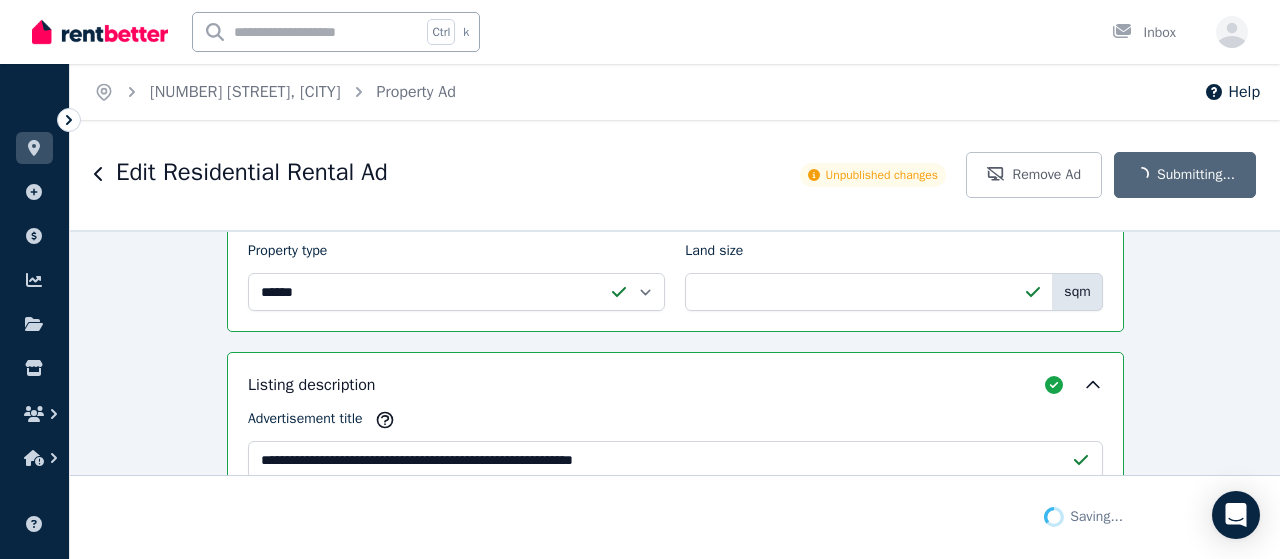 scroll, scrollTop: 1456, scrollLeft: 0, axis: vertical 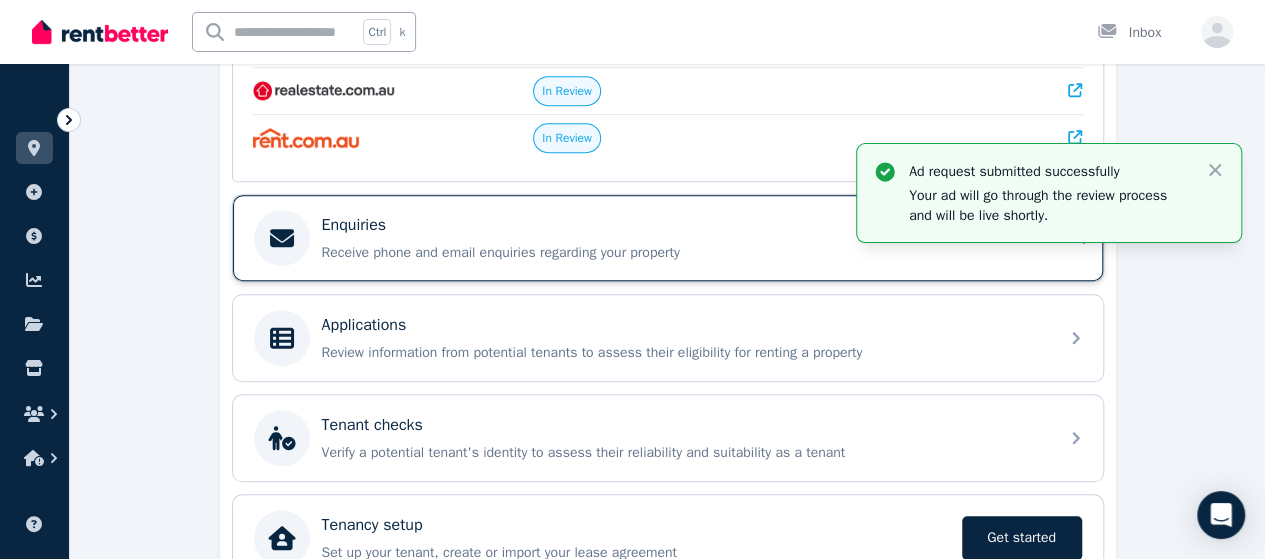 click on "Receive phone and email enquiries regarding your property" at bounding box center (684, 253) 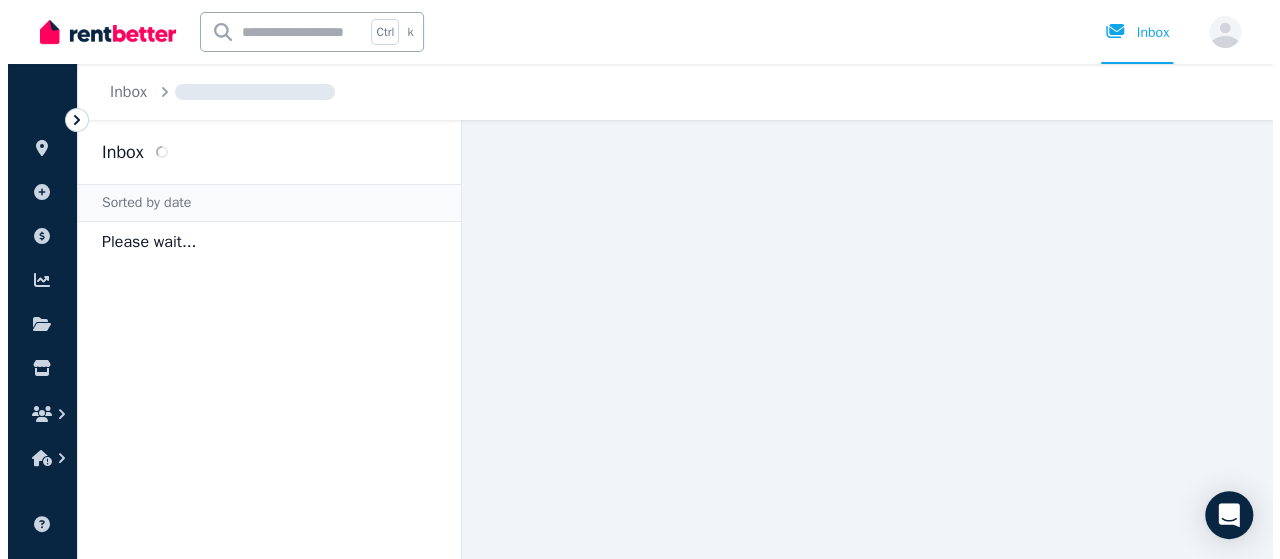 scroll, scrollTop: 0, scrollLeft: 0, axis: both 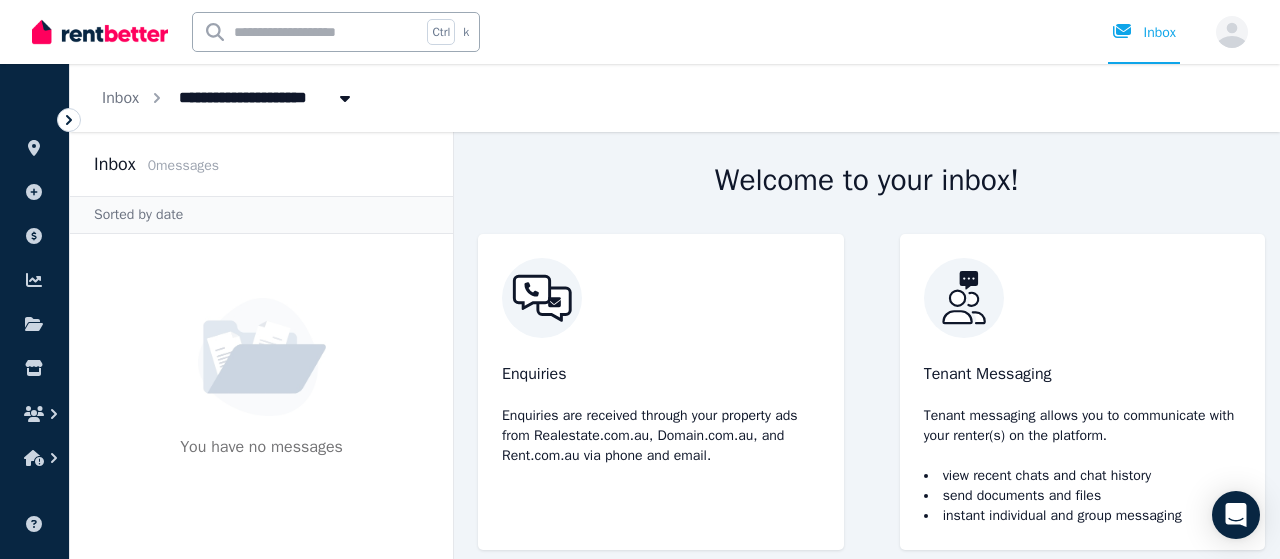 click at bounding box center [661, 298] 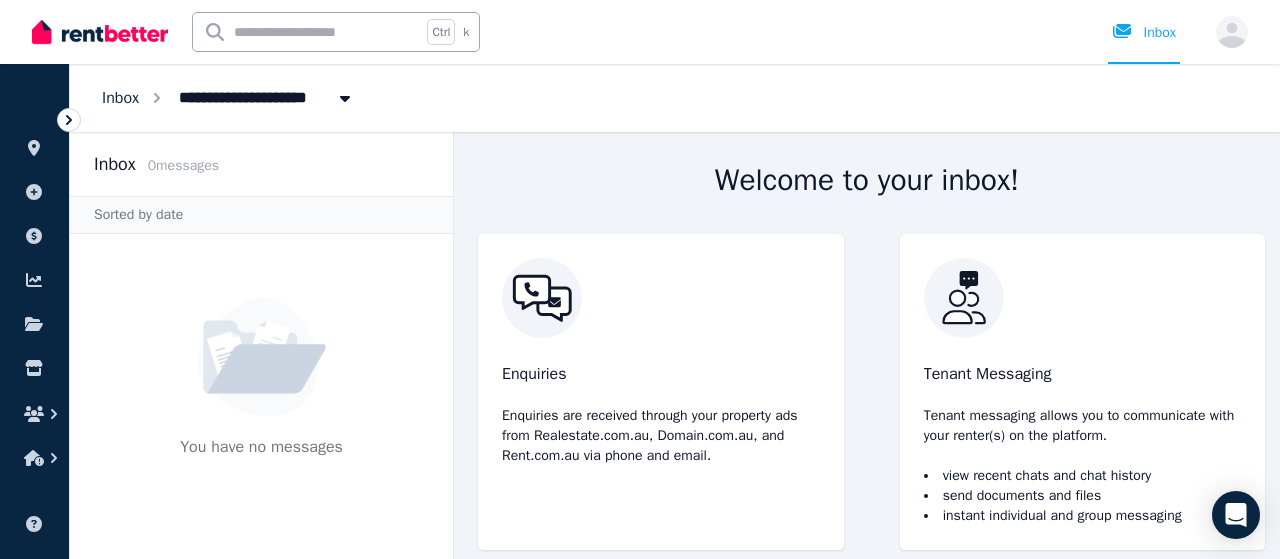 click on "Inbox" at bounding box center [120, 98] 